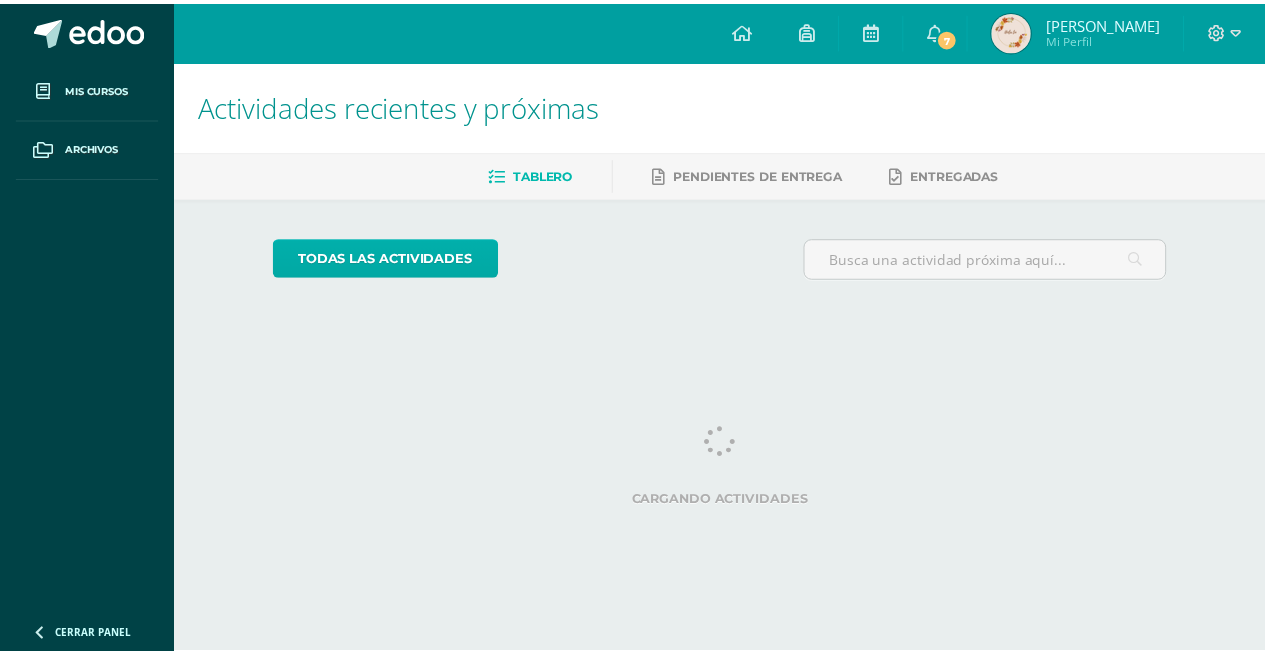 scroll, scrollTop: 0, scrollLeft: 0, axis: both 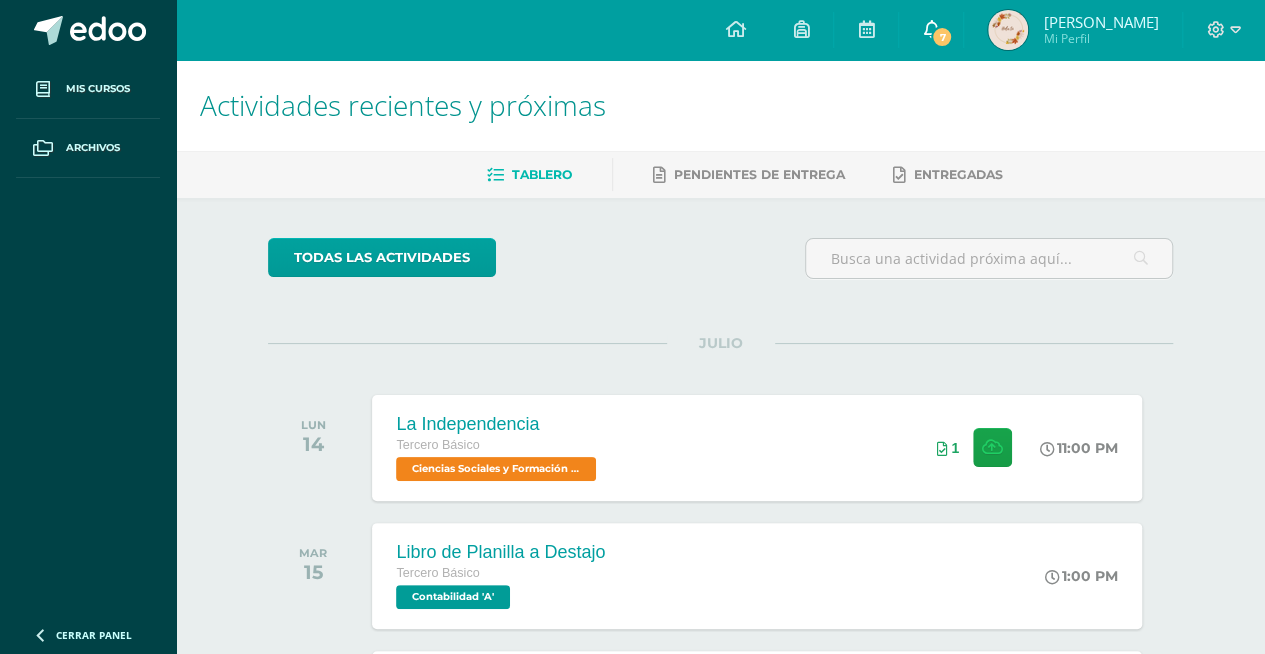 click at bounding box center [931, 29] 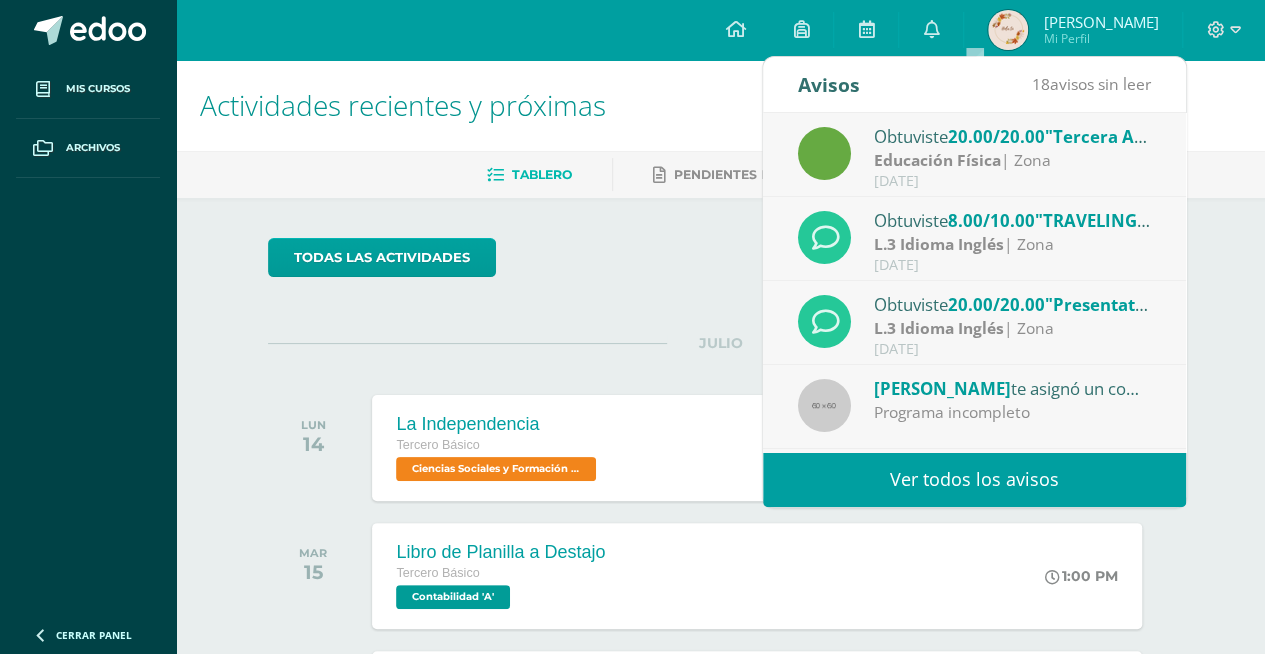 scroll, scrollTop: 100, scrollLeft: 0, axis: vertical 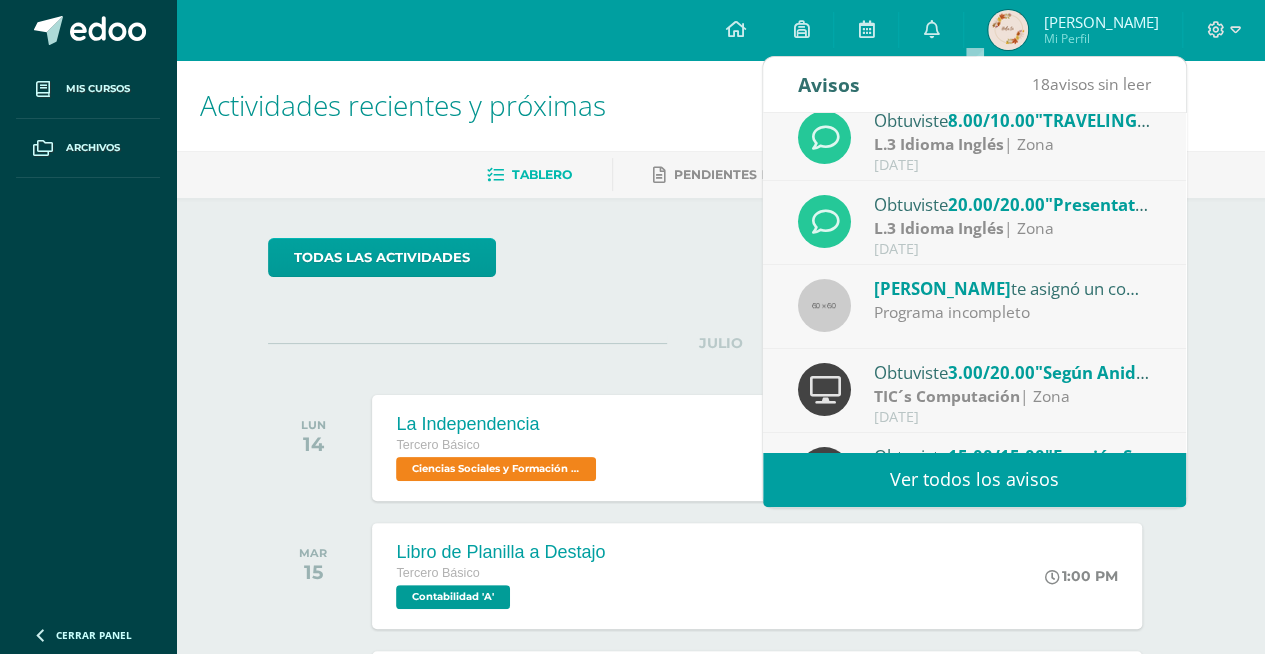 click on "L.3 Idioma Inglés" at bounding box center (939, 228) 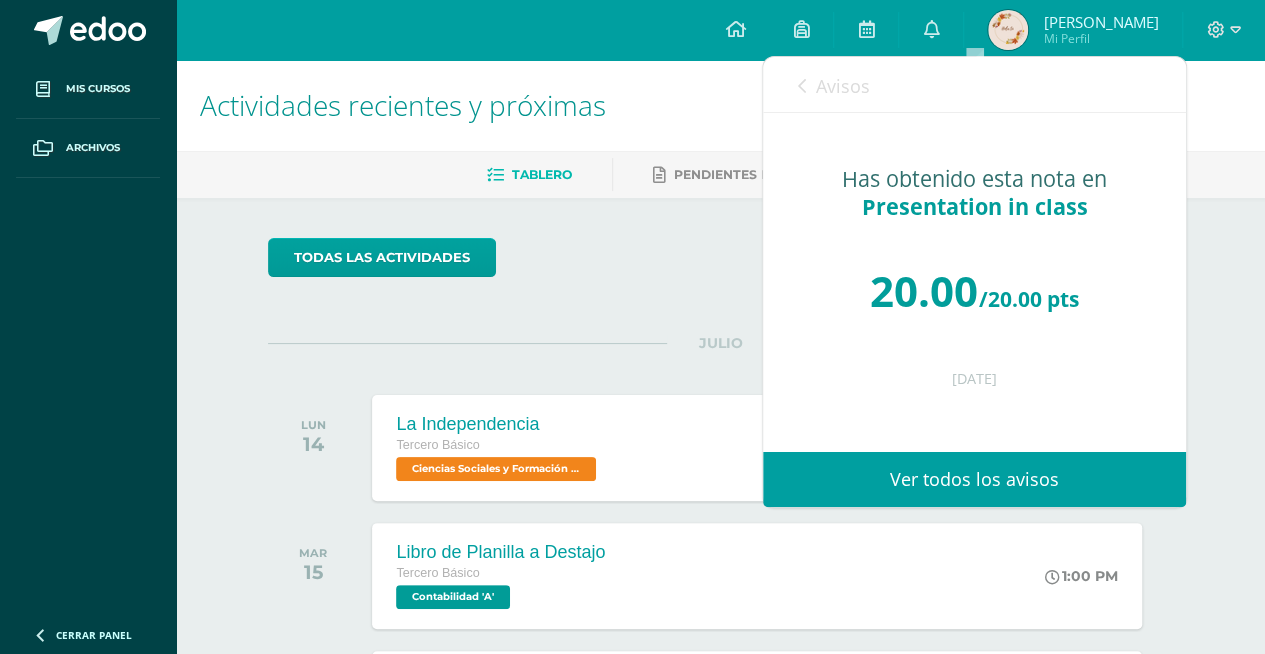 click on "Avisos" at bounding box center (834, 85) 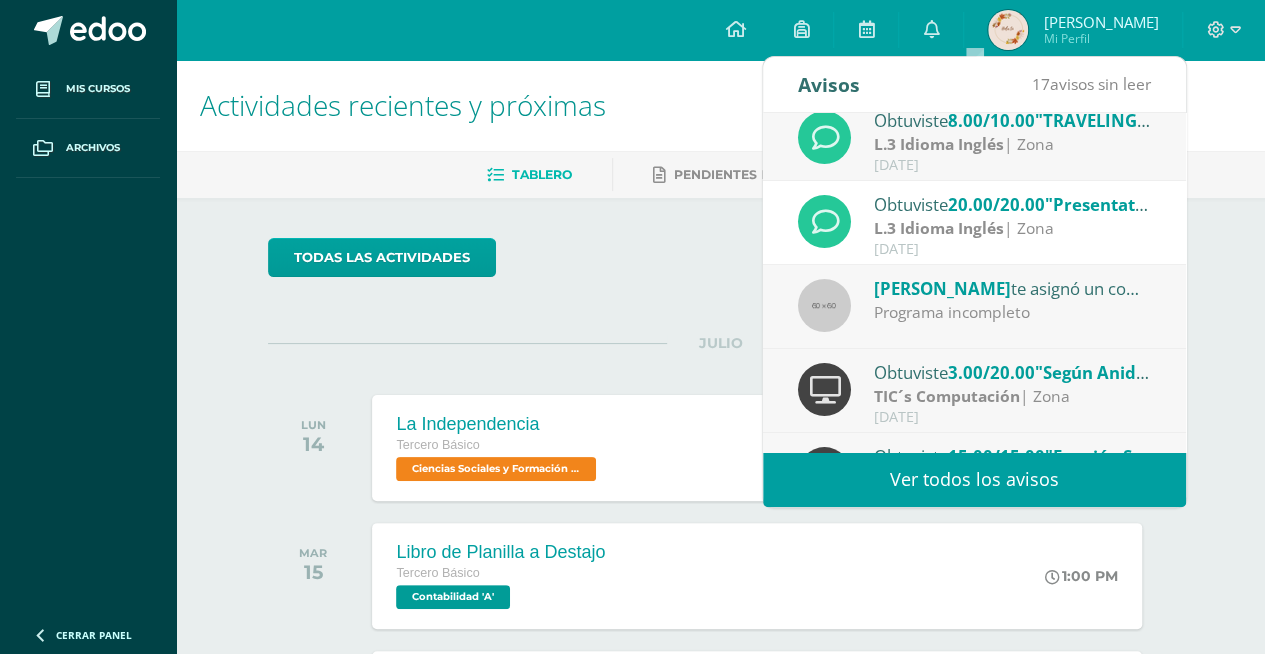 click on "Programa incompleto" at bounding box center [1013, 312] 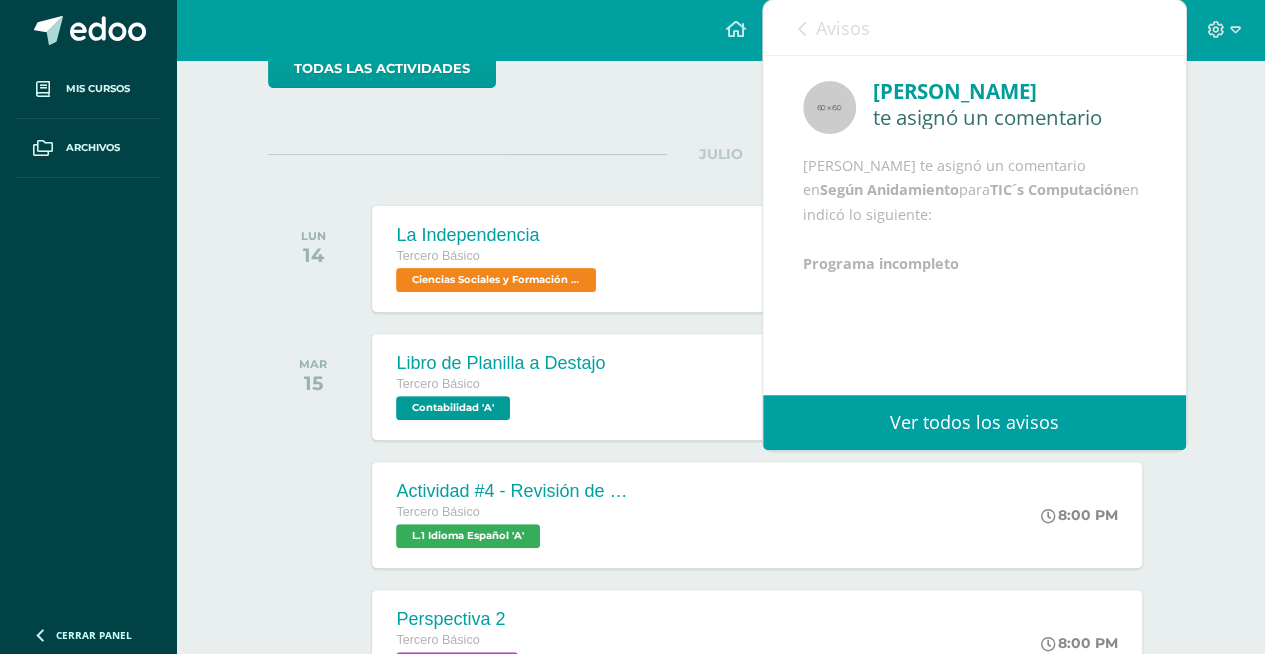 scroll, scrollTop: 200, scrollLeft: 0, axis: vertical 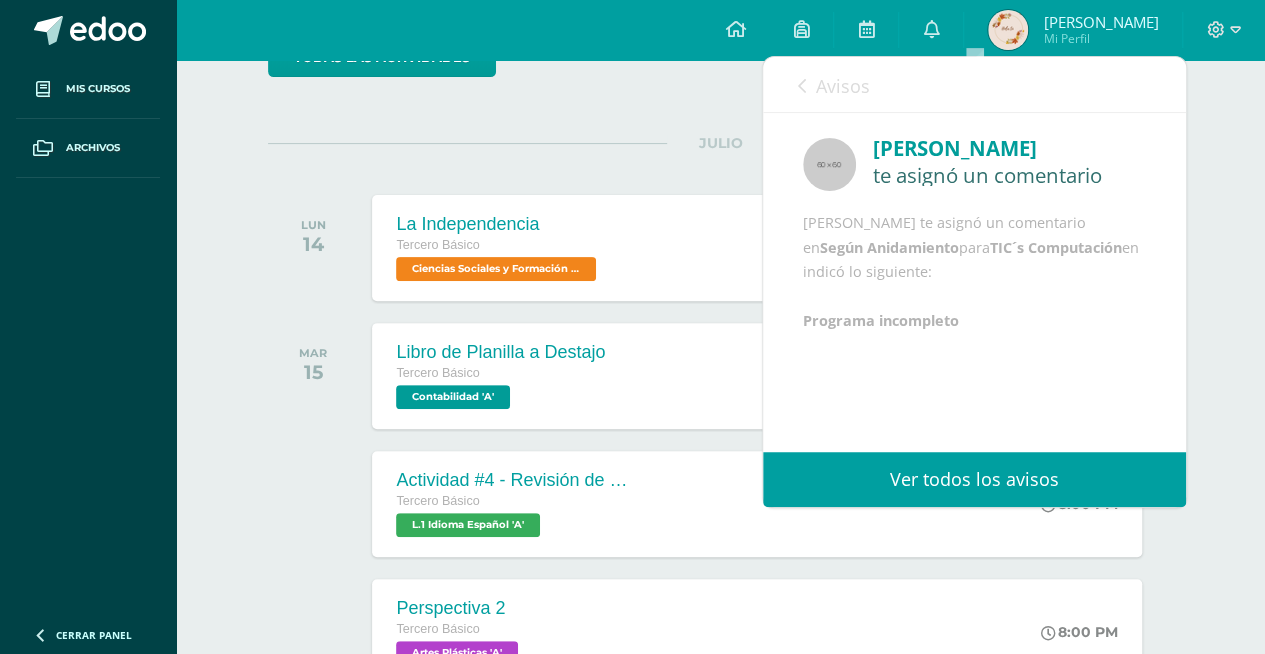 click on "Avisos" at bounding box center [834, 85] 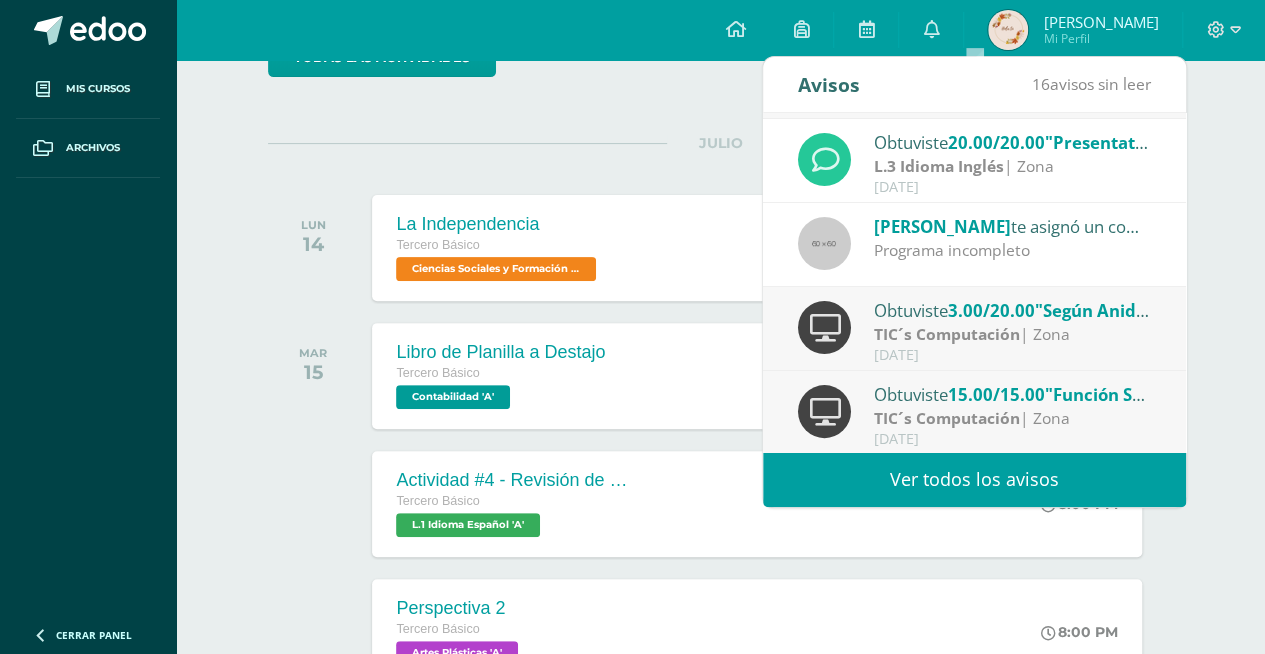 scroll, scrollTop: 200, scrollLeft: 0, axis: vertical 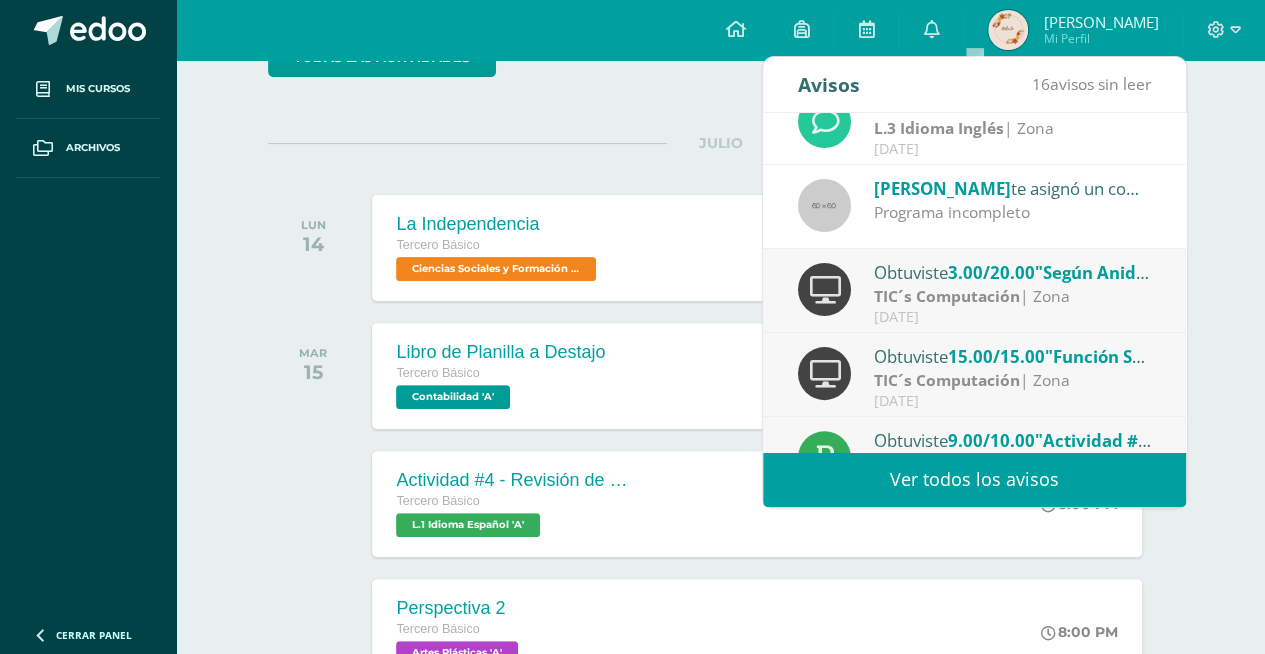 click on "TIC´s Computación
| Zona" at bounding box center [1013, 296] 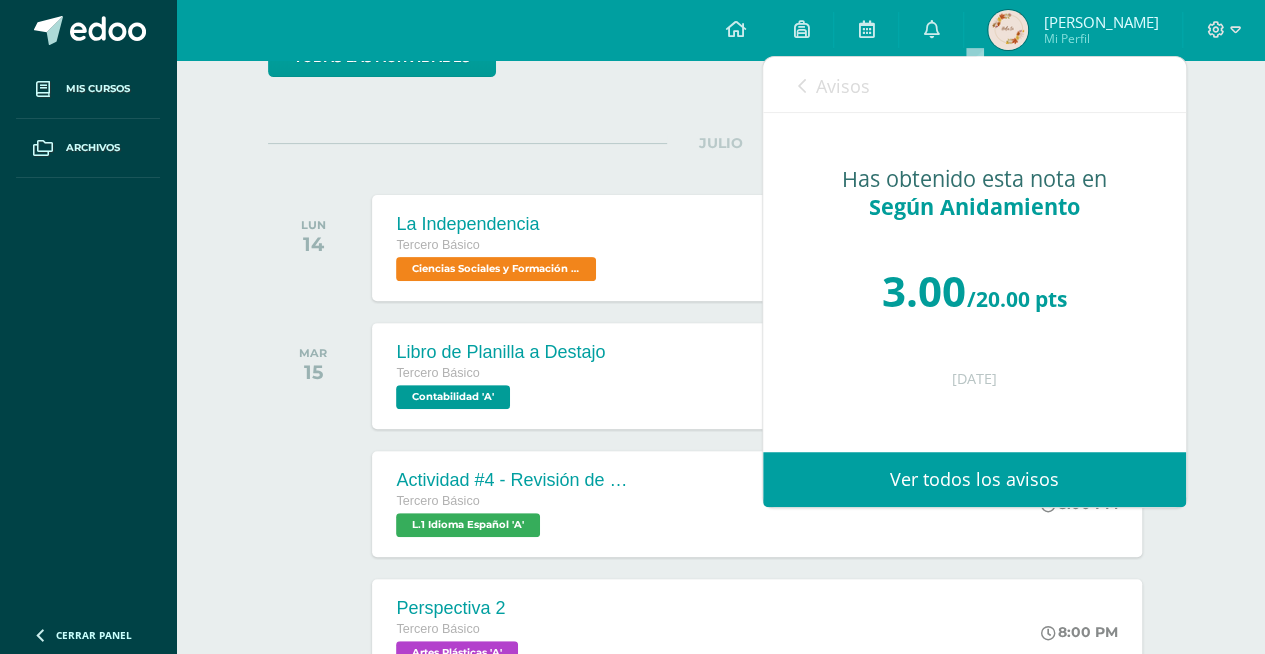 click on "Avisos" at bounding box center (843, 86) 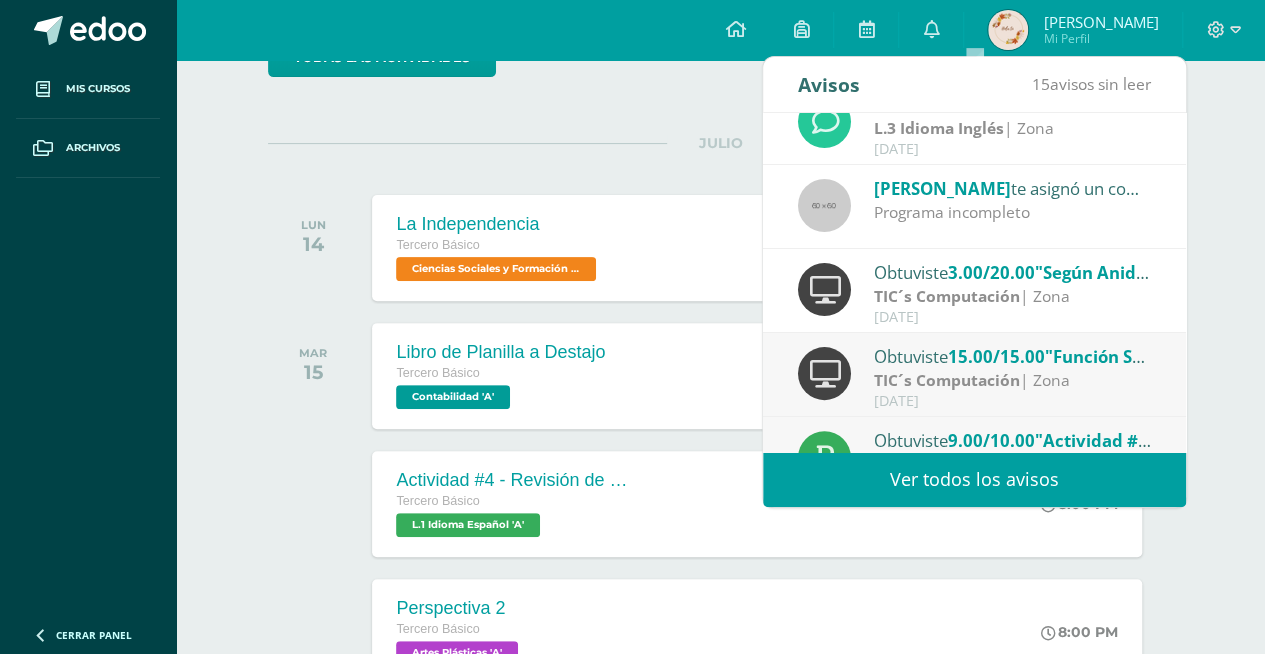 click on "Obtuviste
15.00/15.00  "Función Según"
en
TIC´s Computación" at bounding box center [1013, 356] 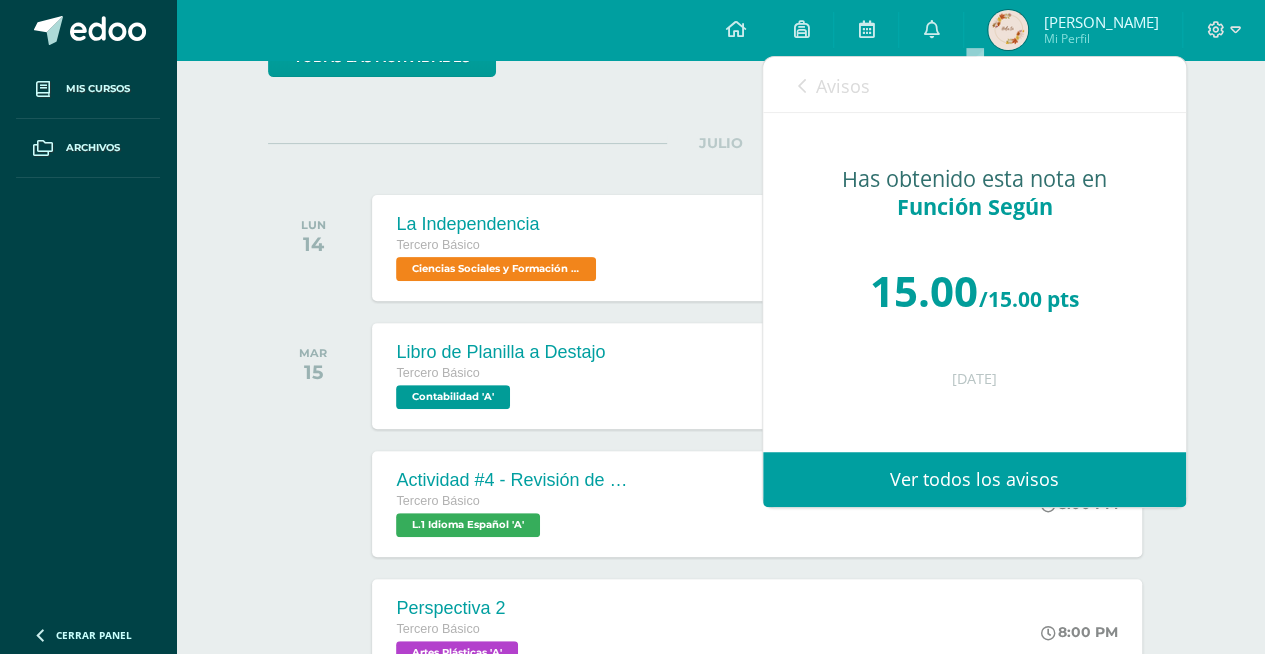 click at bounding box center [802, 86] 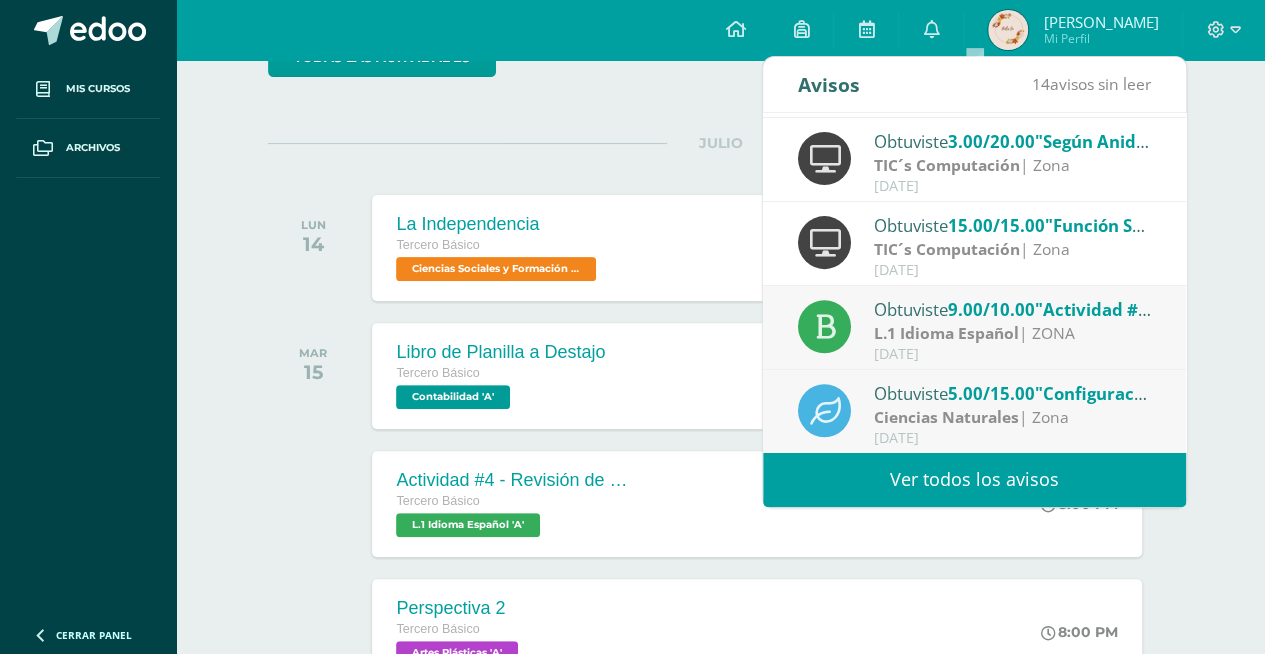 scroll, scrollTop: 332, scrollLeft: 0, axis: vertical 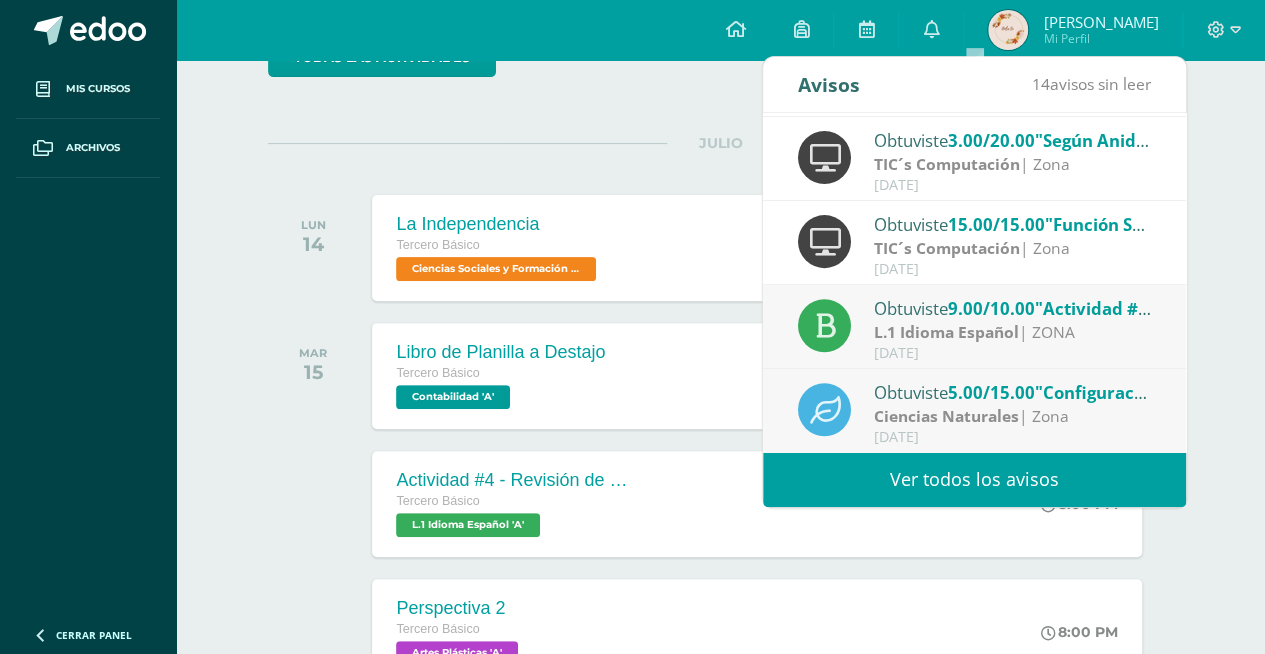 click on "9.00/10.00" at bounding box center (991, 308) 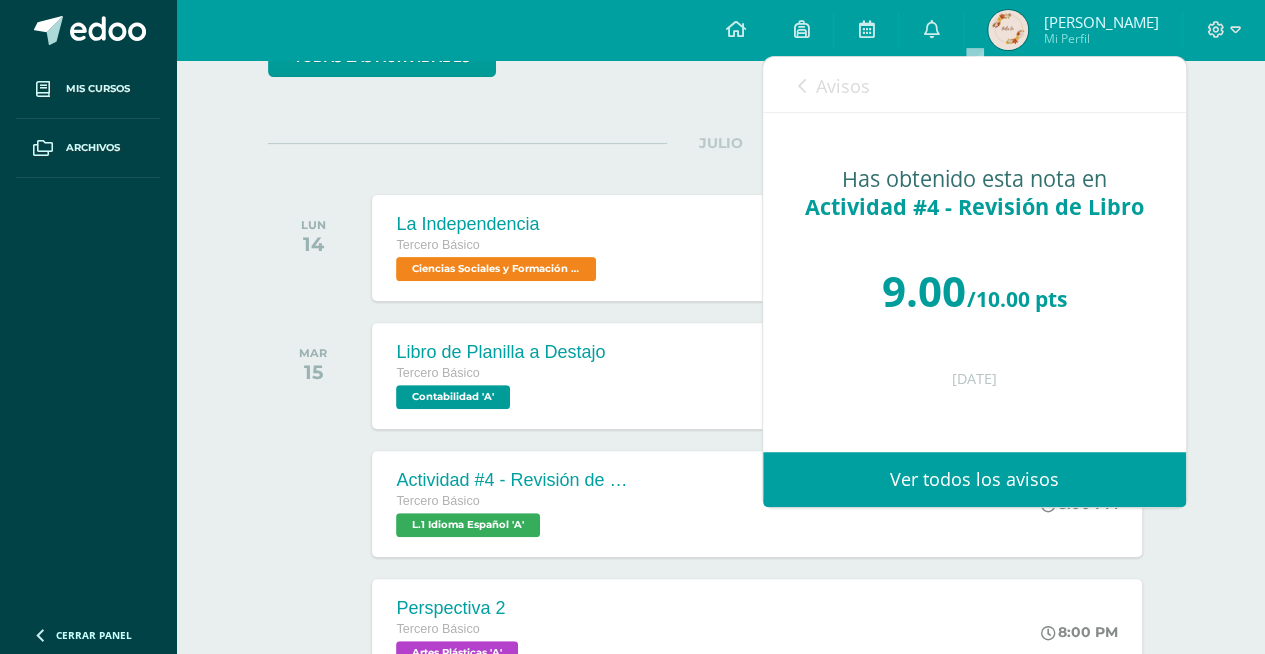 click on "Avisos" at bounding box center [843, 86] 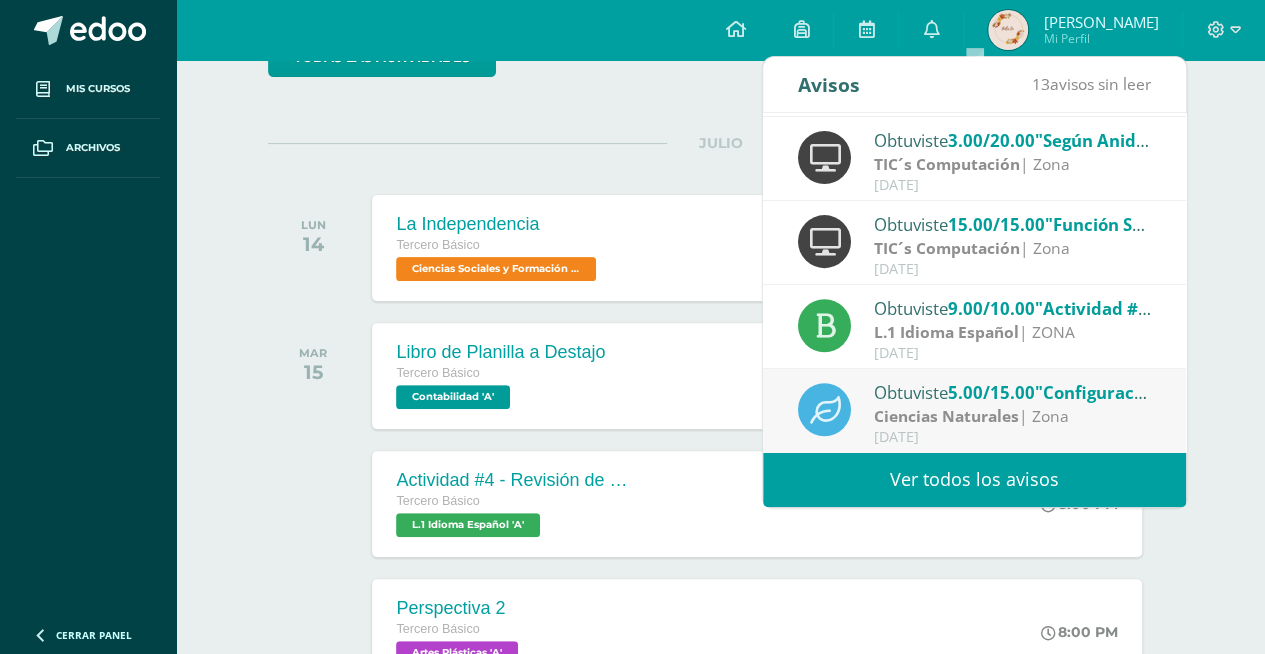 click on "Ciencias Naturales
| Zona" at bounding box center (1013, 416) 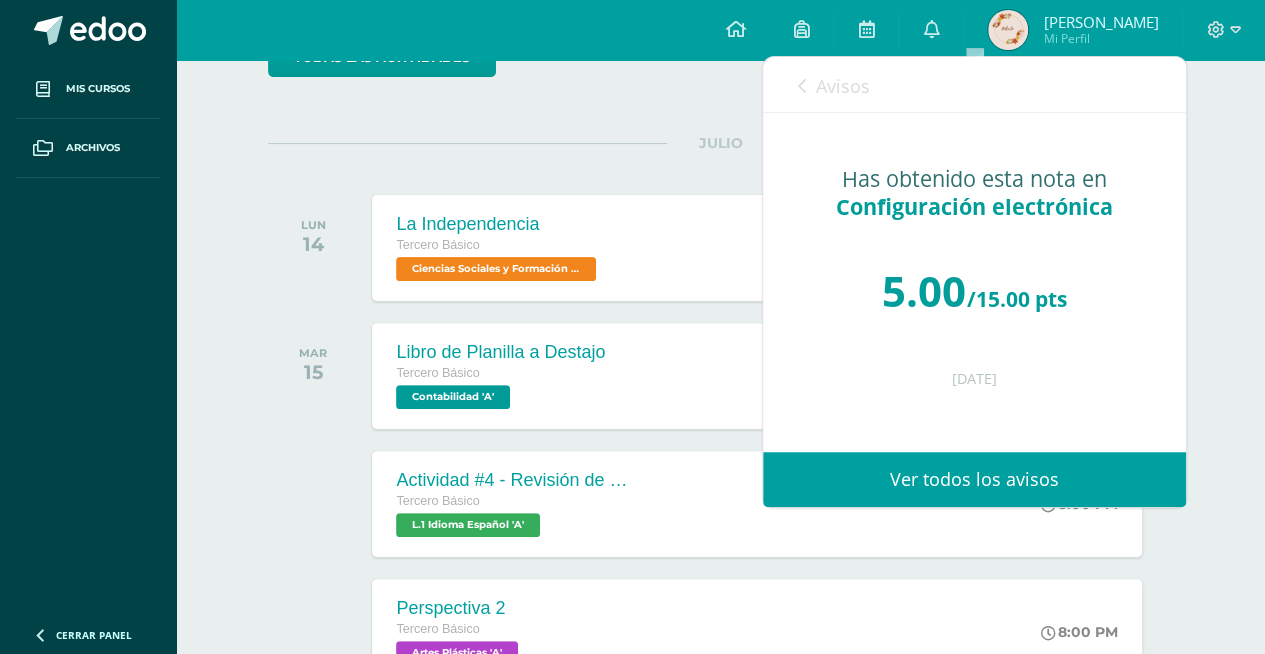 click on "Avisos" at bounding box center (843, 86) 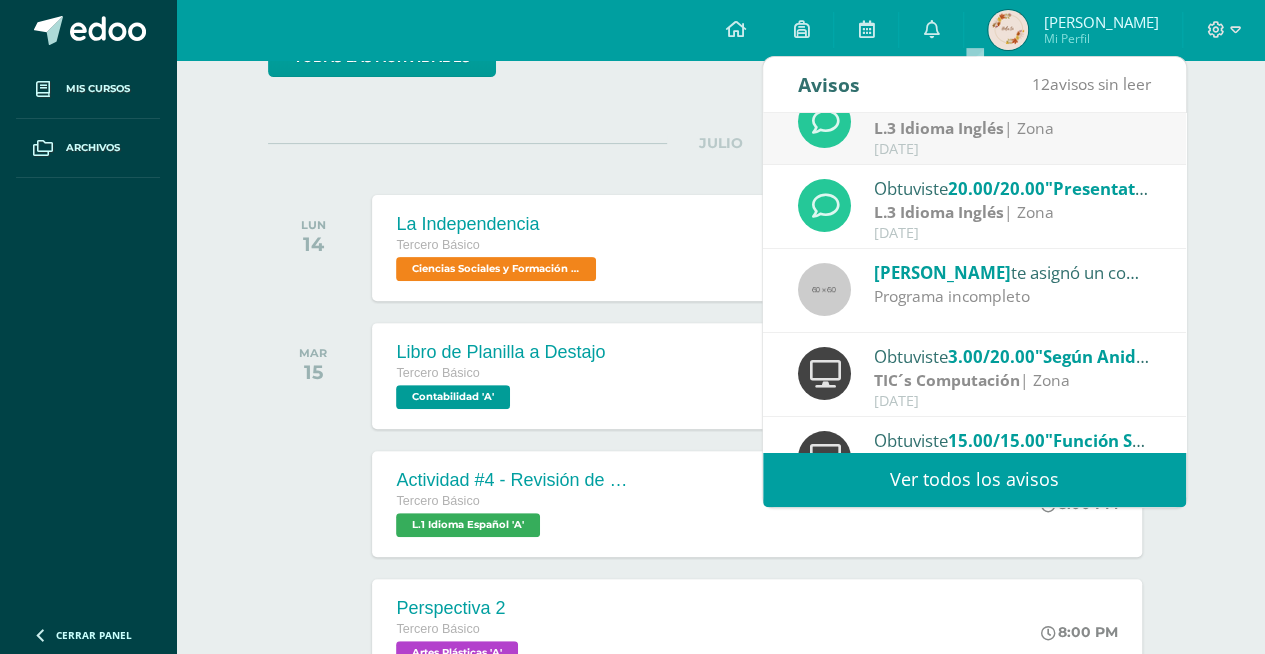 scroll, scrollTop: 132, scrollLeft: 0, axis: vertical 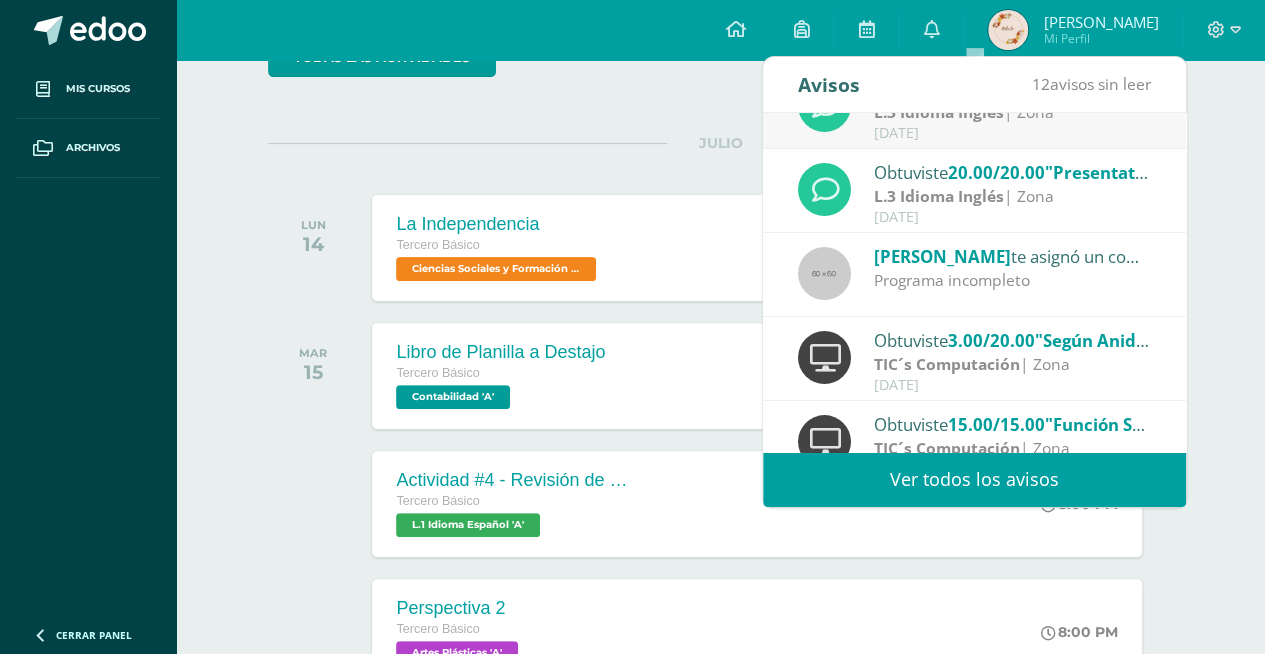 click on "Obtuviste
3.00/20.00  "Según  Anidamiento"
en
TIC´s Computación TIC´s Computación
| Zona
Julio 13" at bounding box center [974, 360] 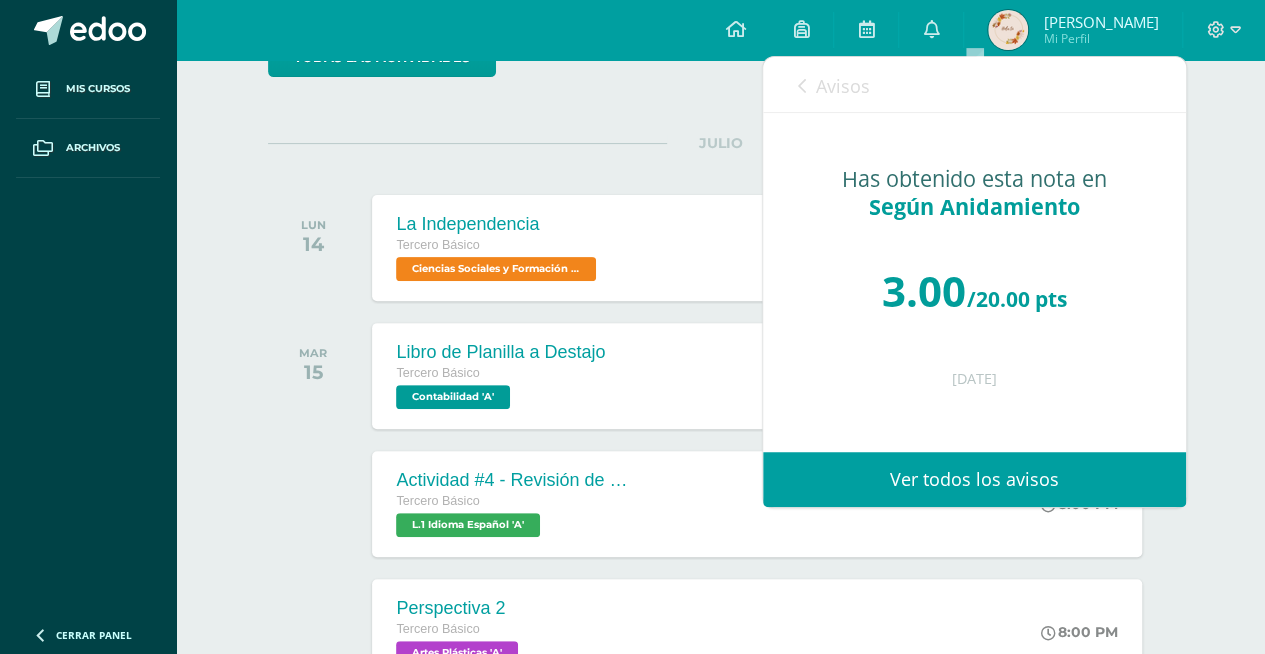 click on "Según  Anidamiento" at bounding box center (974, 206) 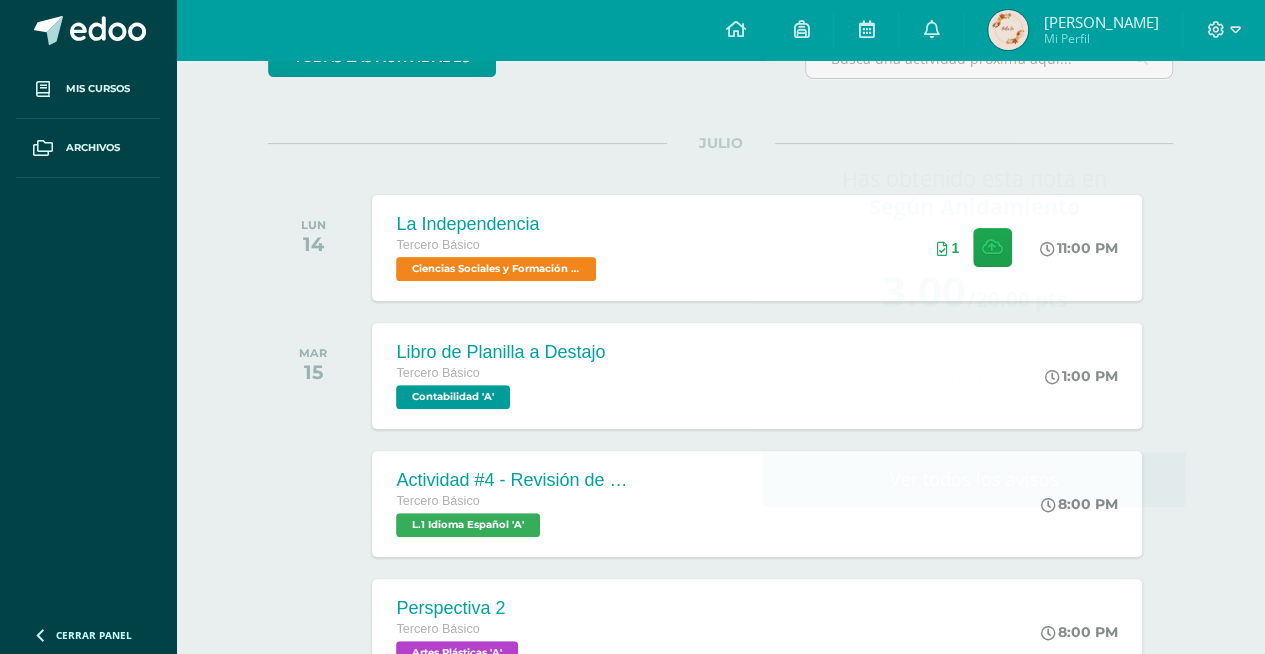 click on "JULIO
LUN
14
La Independencia
Tercero Básico
Ciencias Sociales y Formación Ciudadana 'A'
11:00 PM
1" at bounding box center [720, 223] 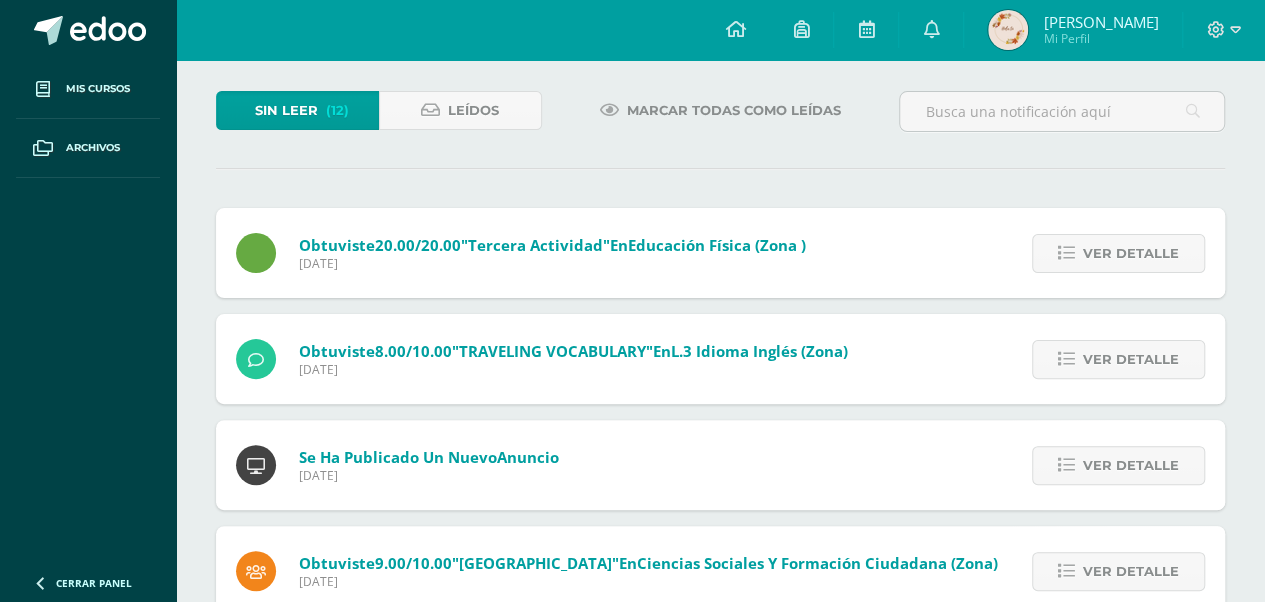 scroll, scrollTop: 200, scrollLeft: 0, axis: vertical 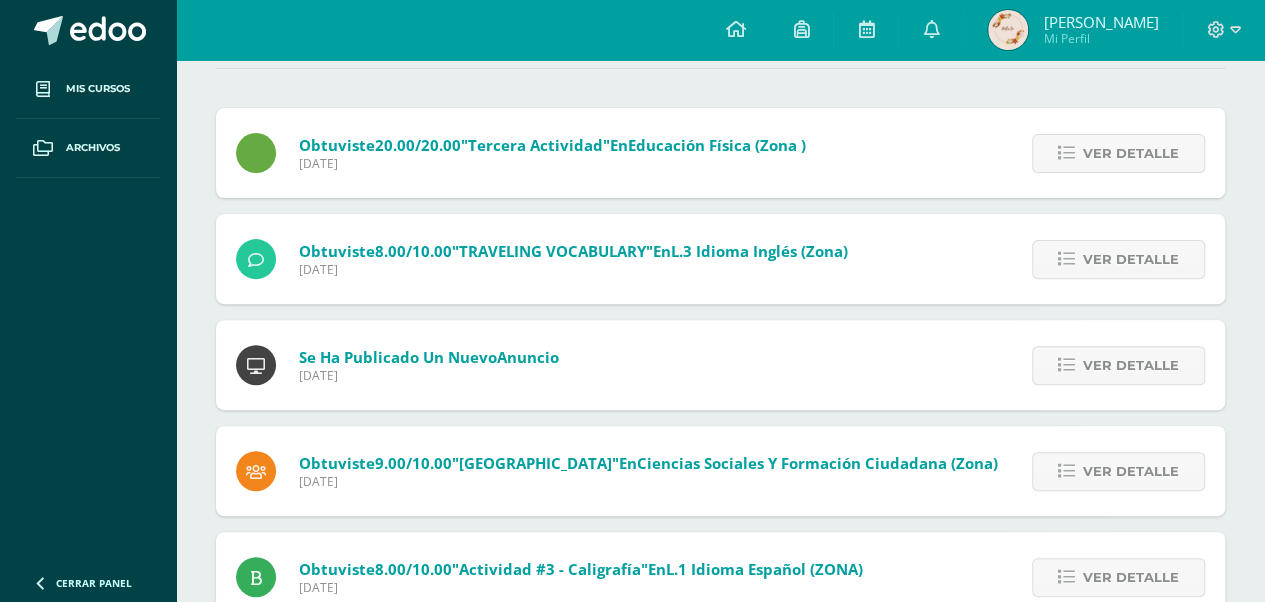 click at bounding box center (256, 365) 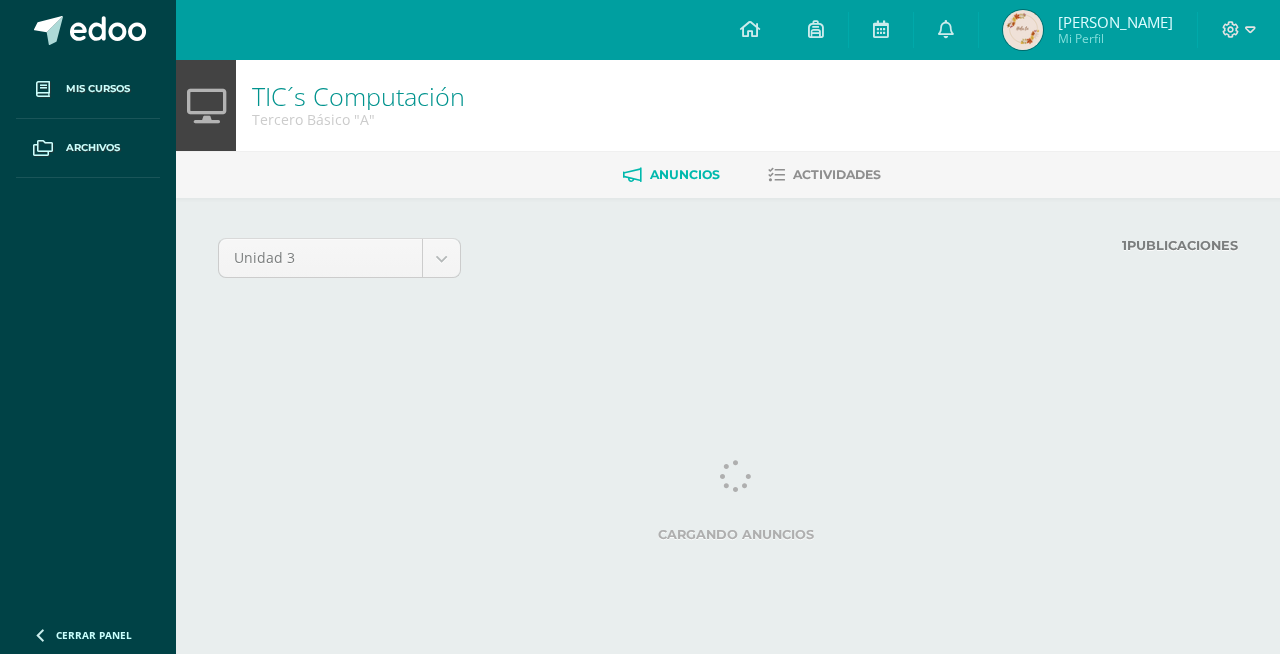 scroll, scrollTop: 0, scrollLeft: 0, axis: both 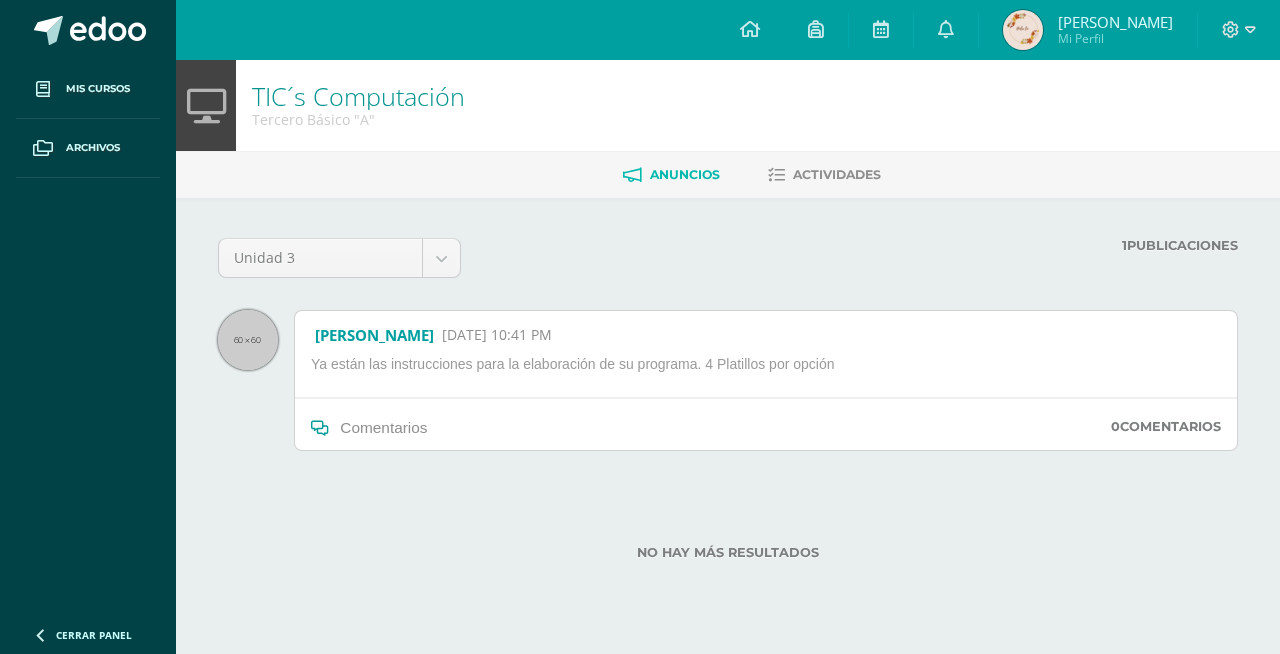 click on "Comentarios" at bounding box center [383, 427] 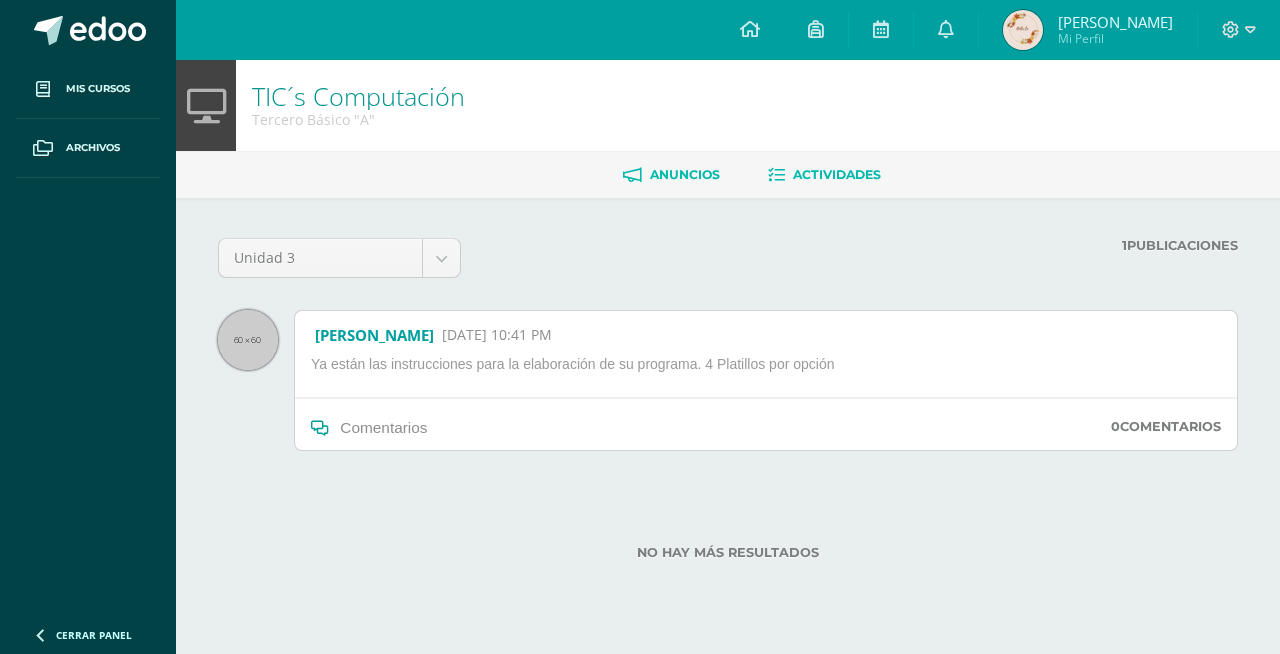 click on "Actividades" at bounding box center (837, 174) 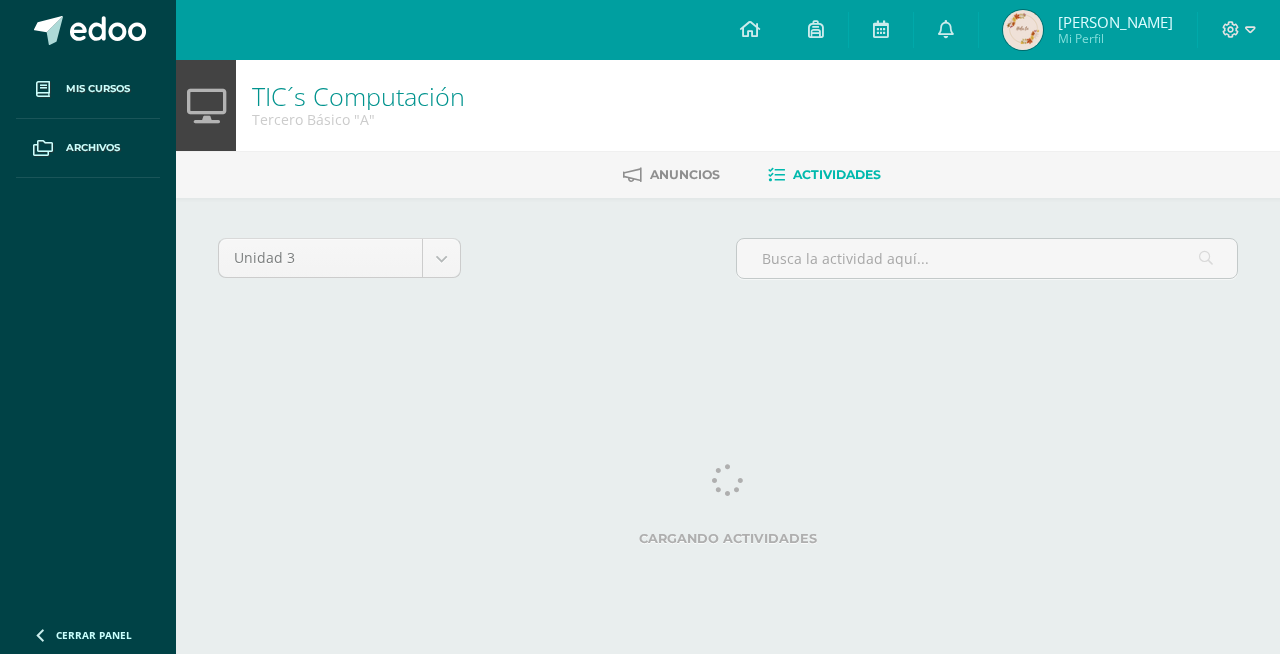 scroll, scrollTop: 0, scrollLeft: 0, axis: both 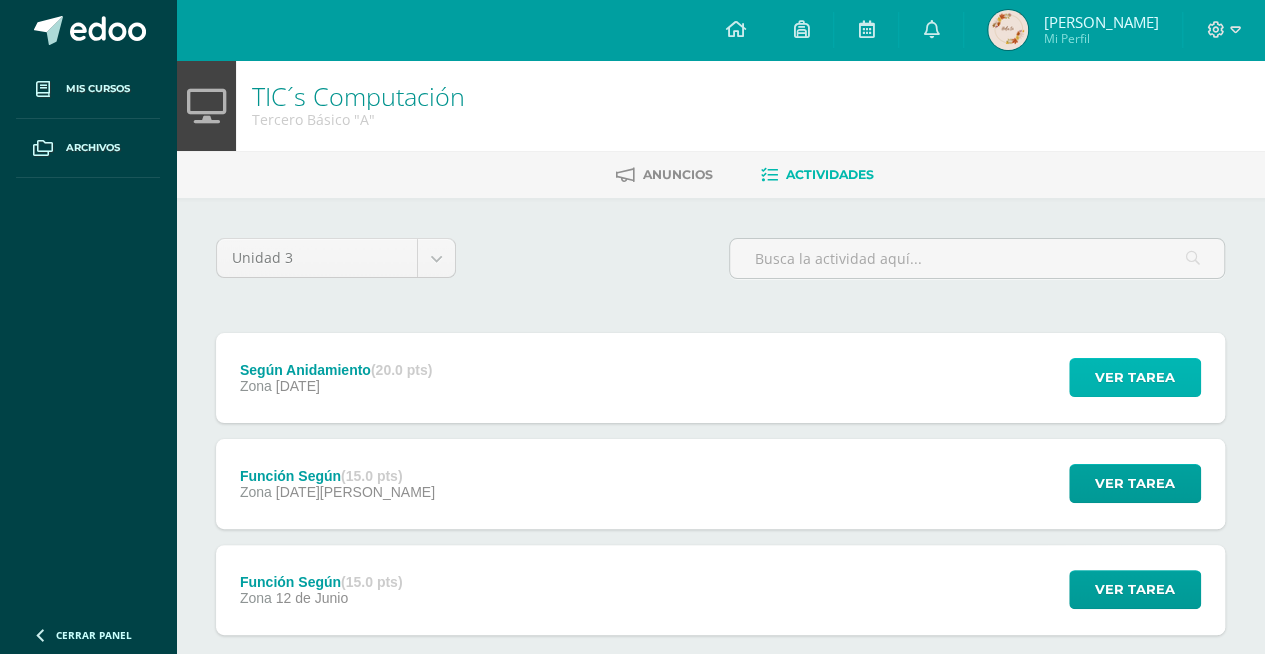 click on "Ver tarea" at bounding box center [1135, 377] 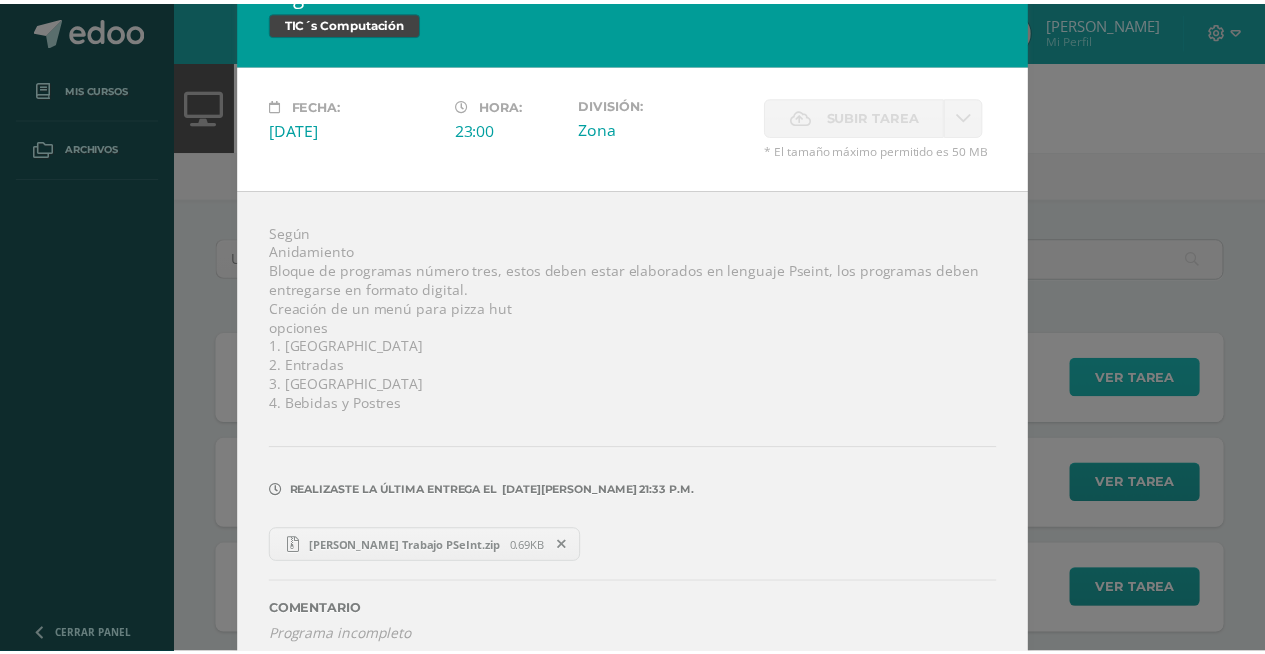 scroll, scrollTop: 64, scrollLeft: 0, axis: vertical 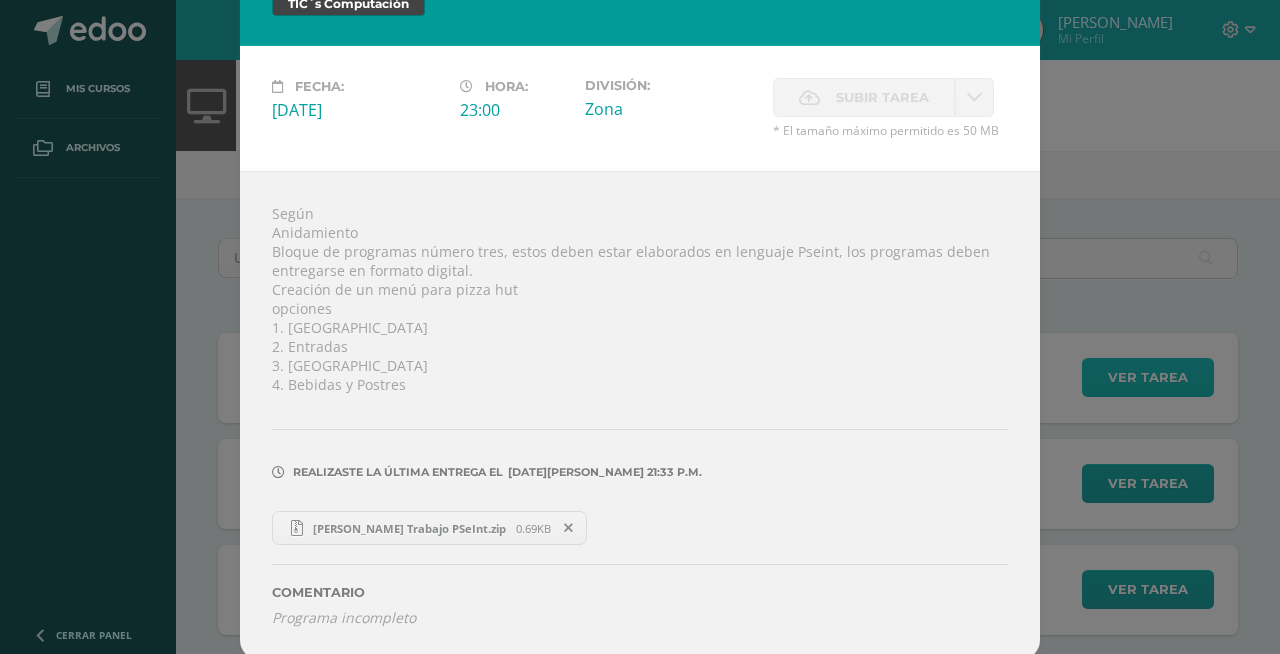type 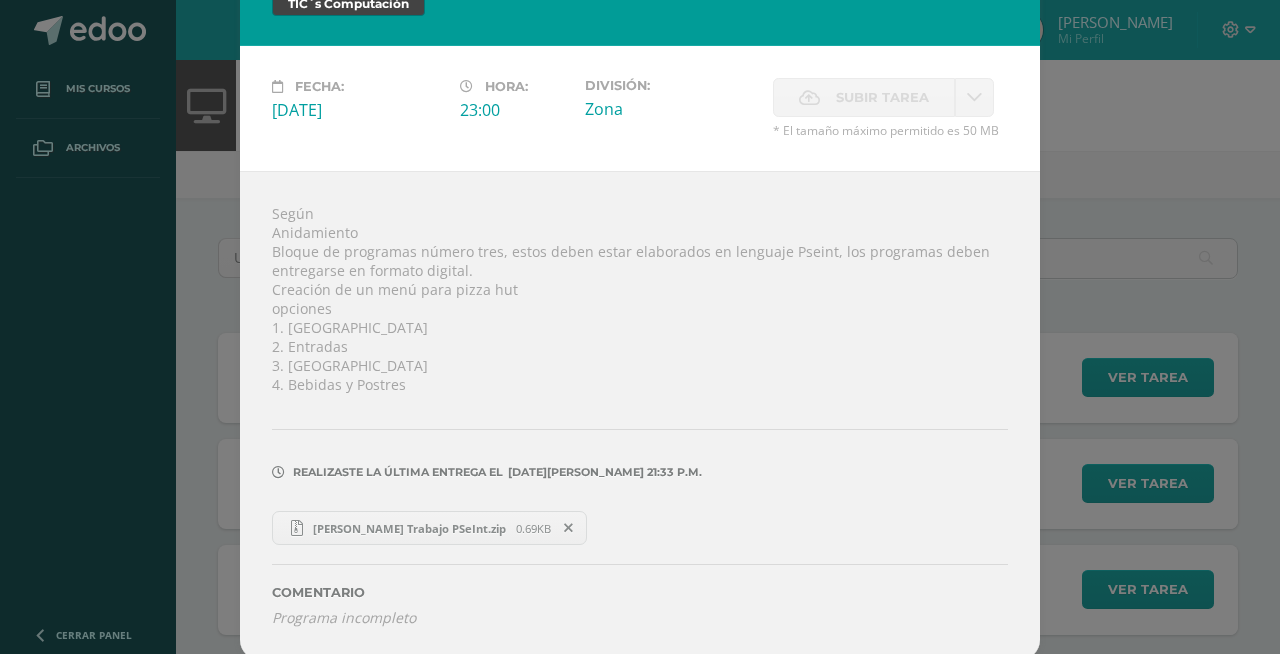 click on "Según  Anidamiento
TIC´s Computación
Fecha:
Sábado 12 de Julio
Hora:
23:00
División:
Subir tarea
?" at bounding box center (640, 298) 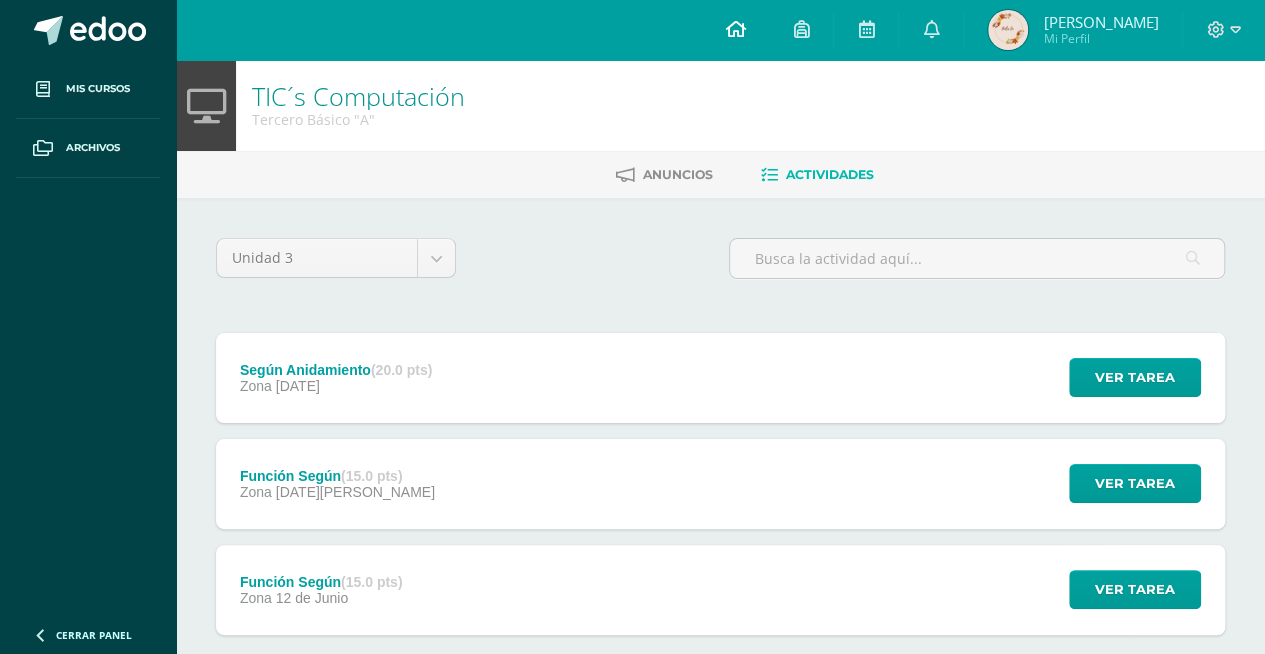 click at bounding box center [735, 29] 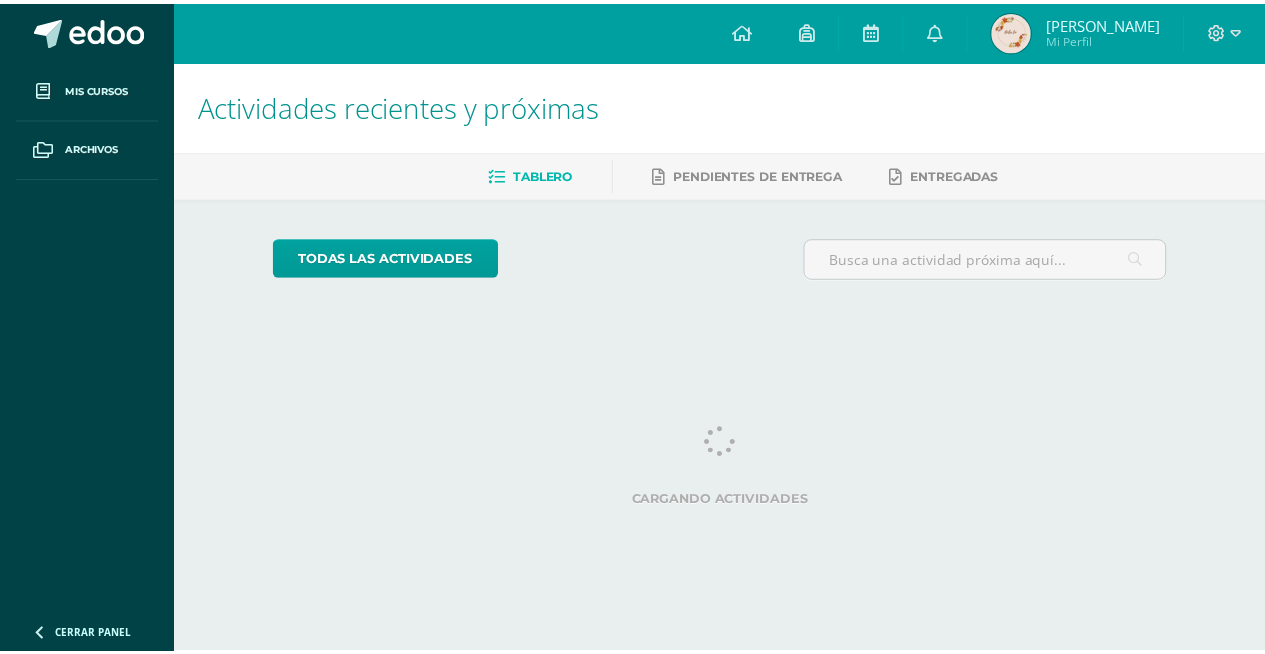 scroll, scrollTop: 0, scrollLeft: 0, axis: both 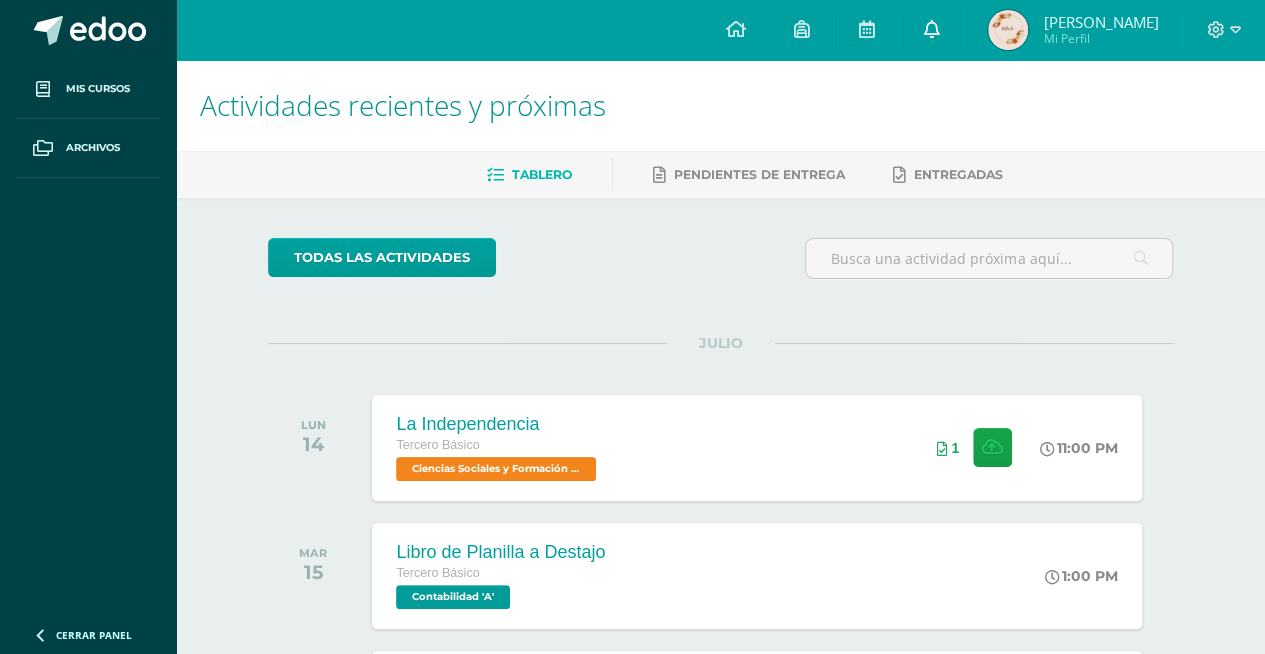 click at bounding box center (931, 29) 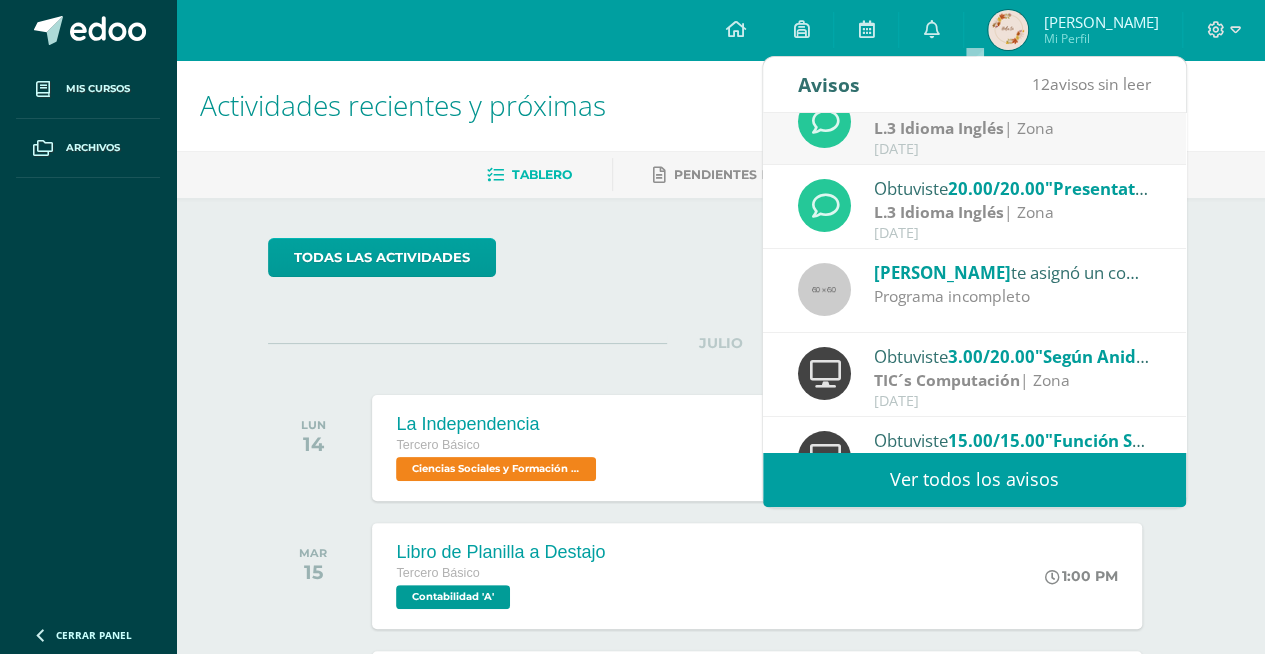 scroll, scrollTop: 200, scrollLeft: 0, axis: vertical 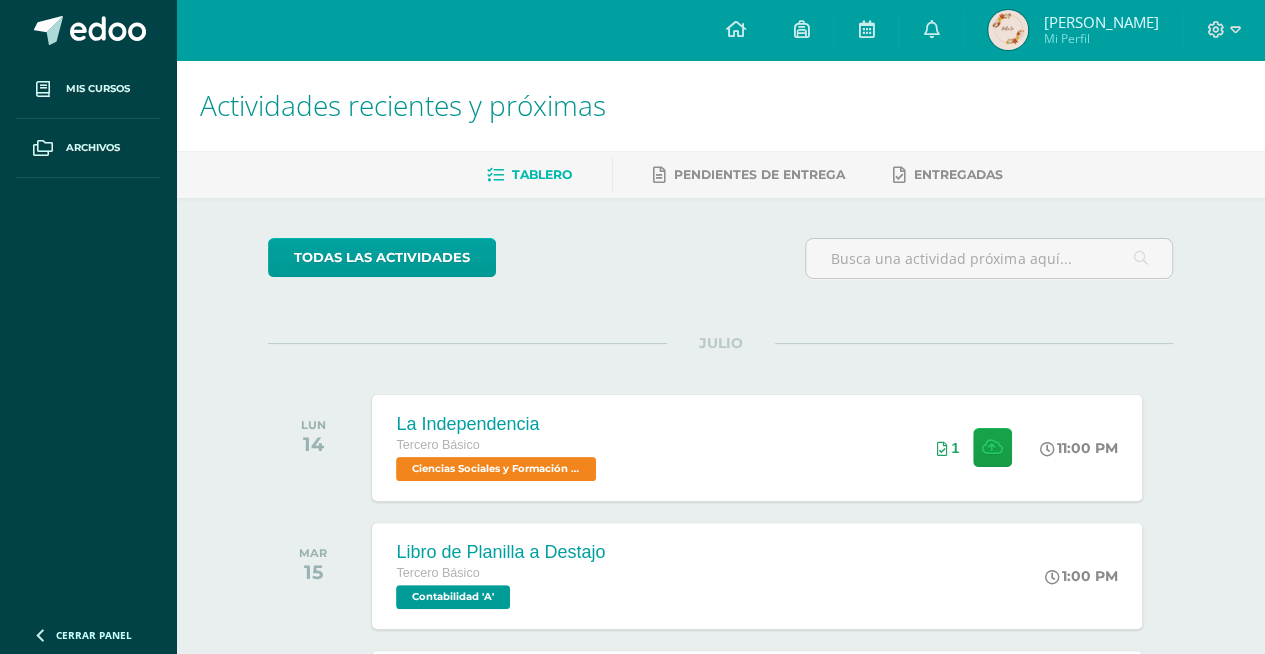click on "todas las Actividades" at bounding box center [720, 266] 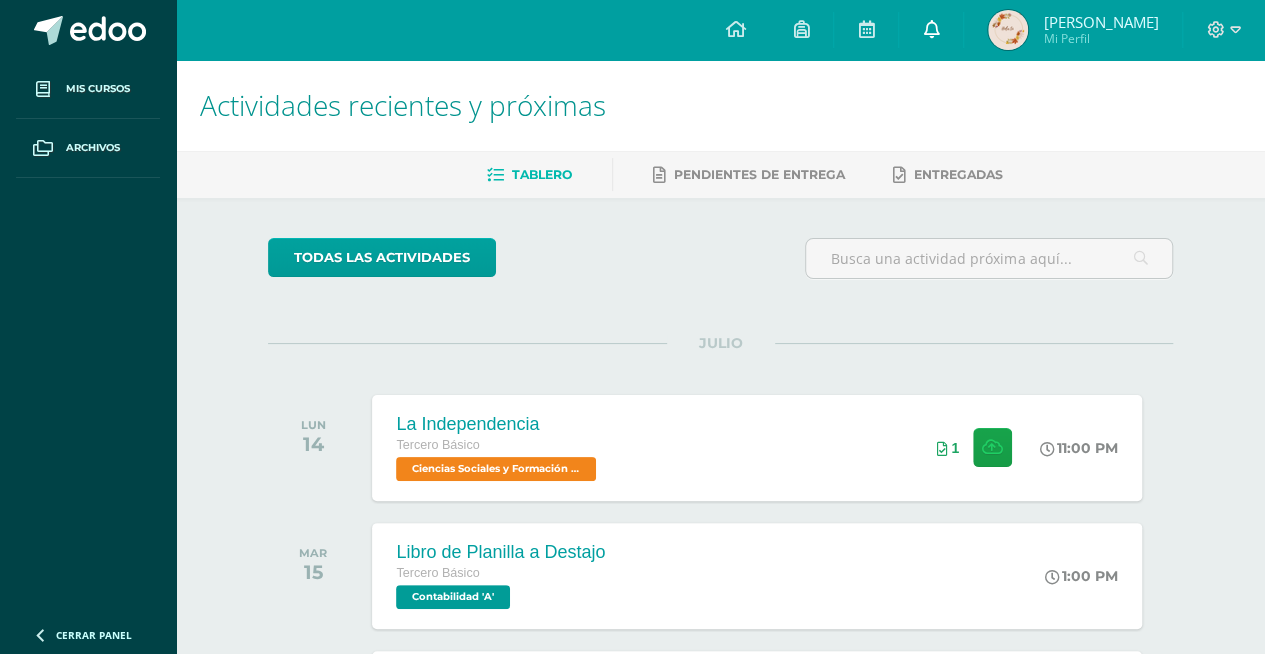 click at bounding box center [931, 29] 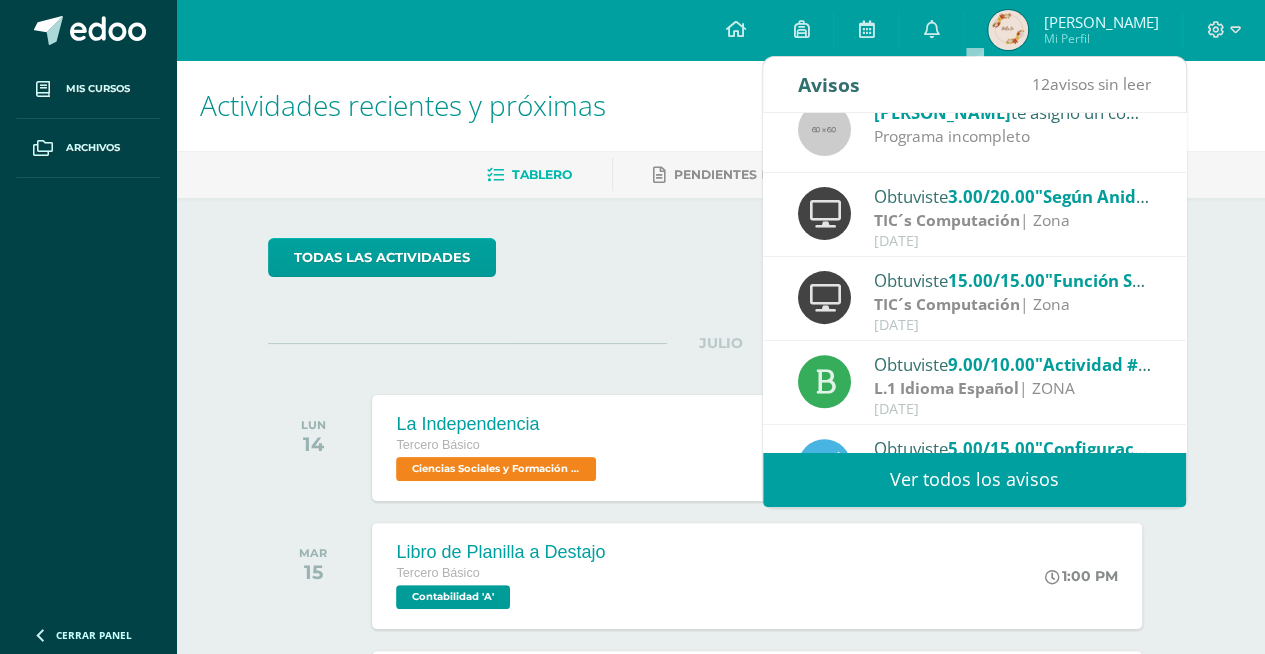 scroll, scrollTop: 300, scrollLeft: 0, axis: vertical 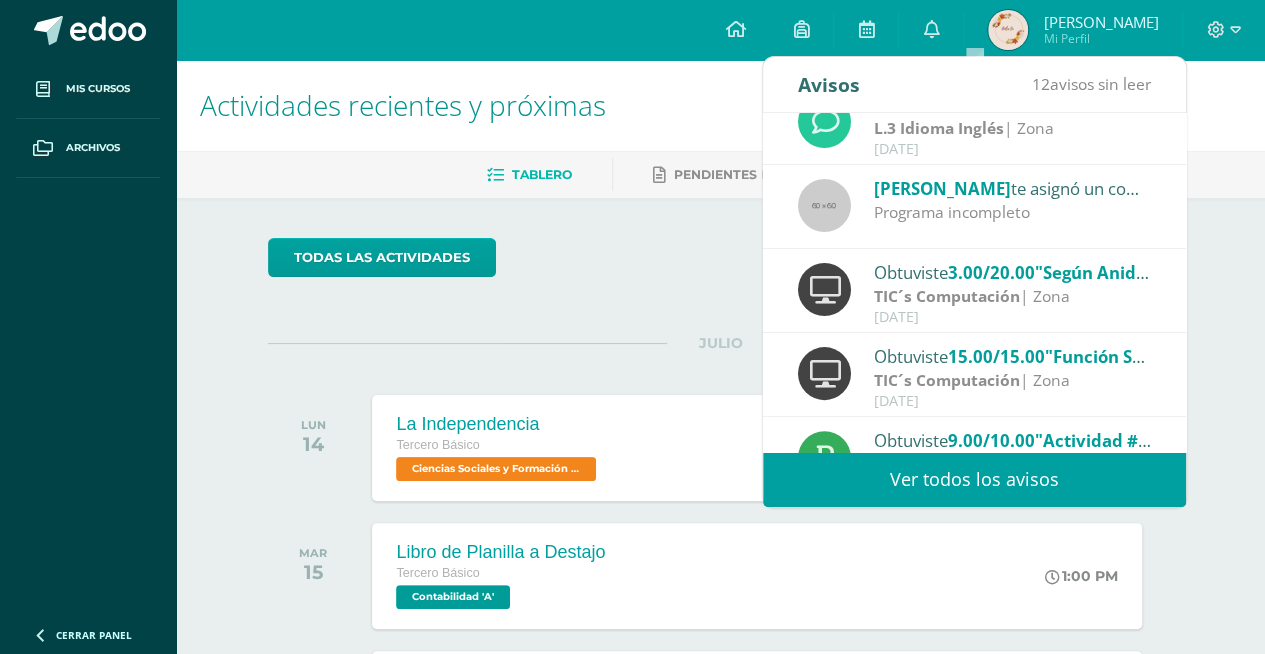 click on "todas las Actividades" at bounding box center [720, 266] 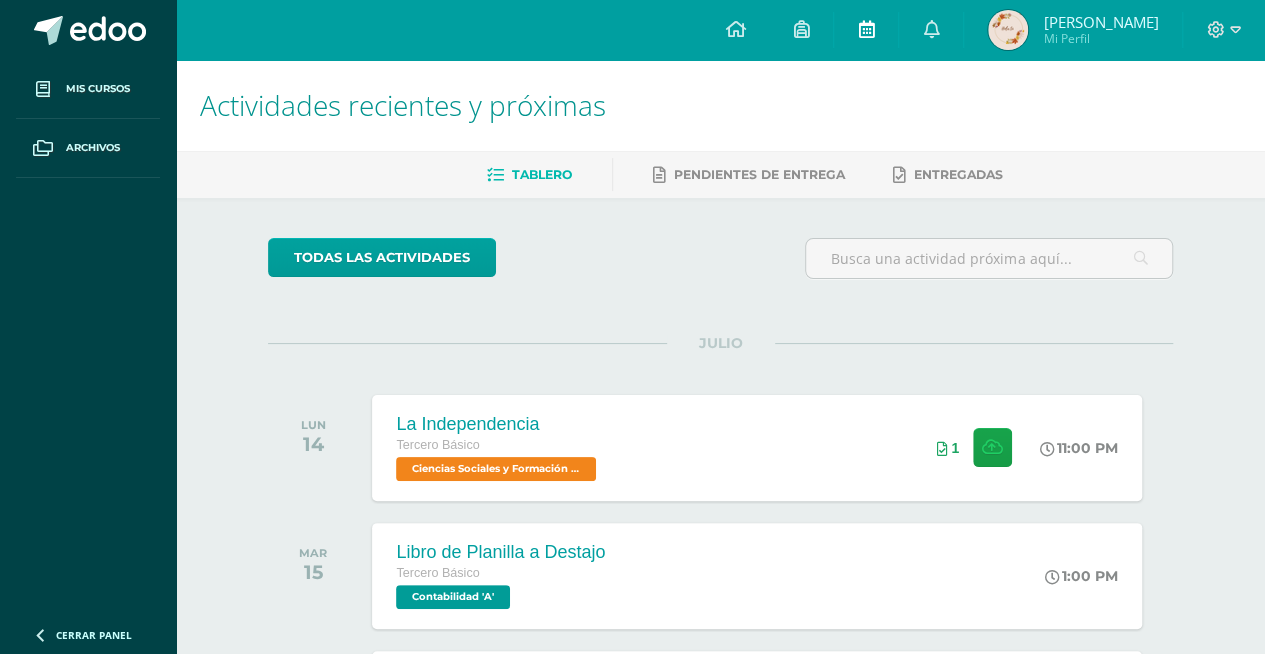 click at bounding box center [866, 30] 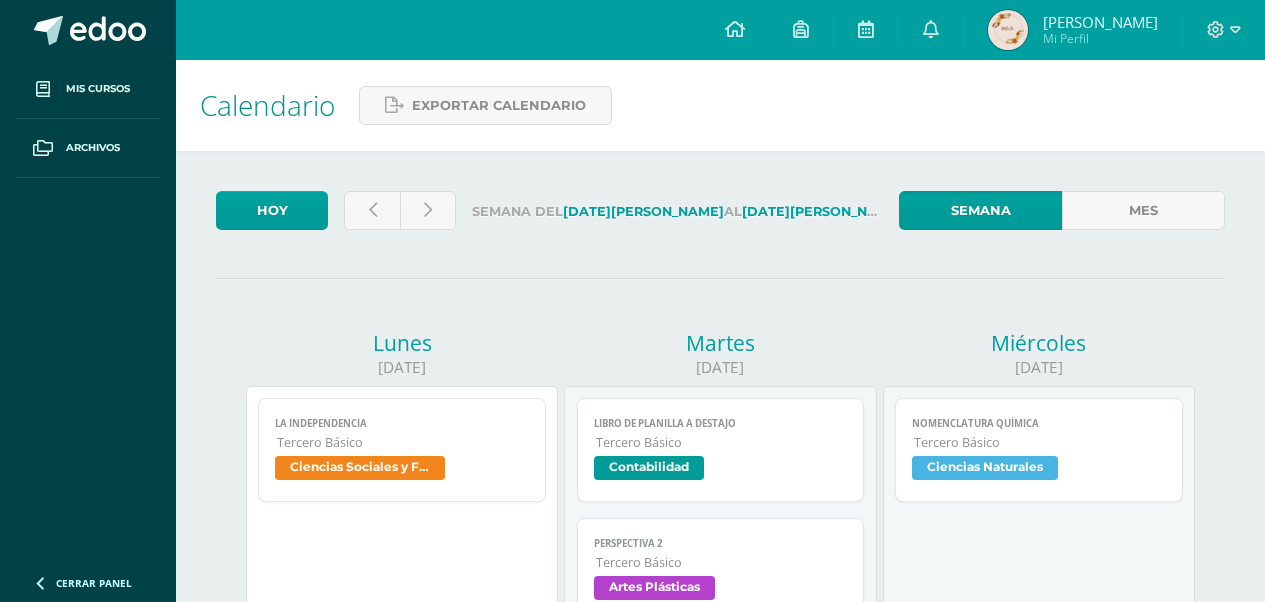 scroll, scrollTop: 0, scrollLeft: 0, axis: both 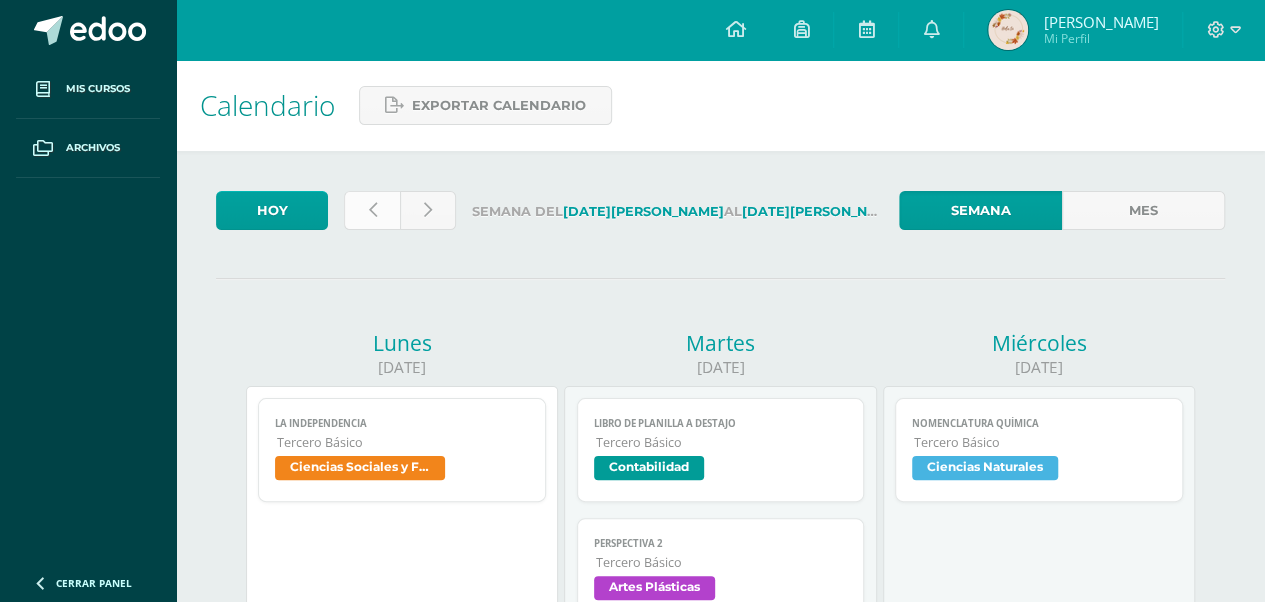 click at bounding box center [372, 210] 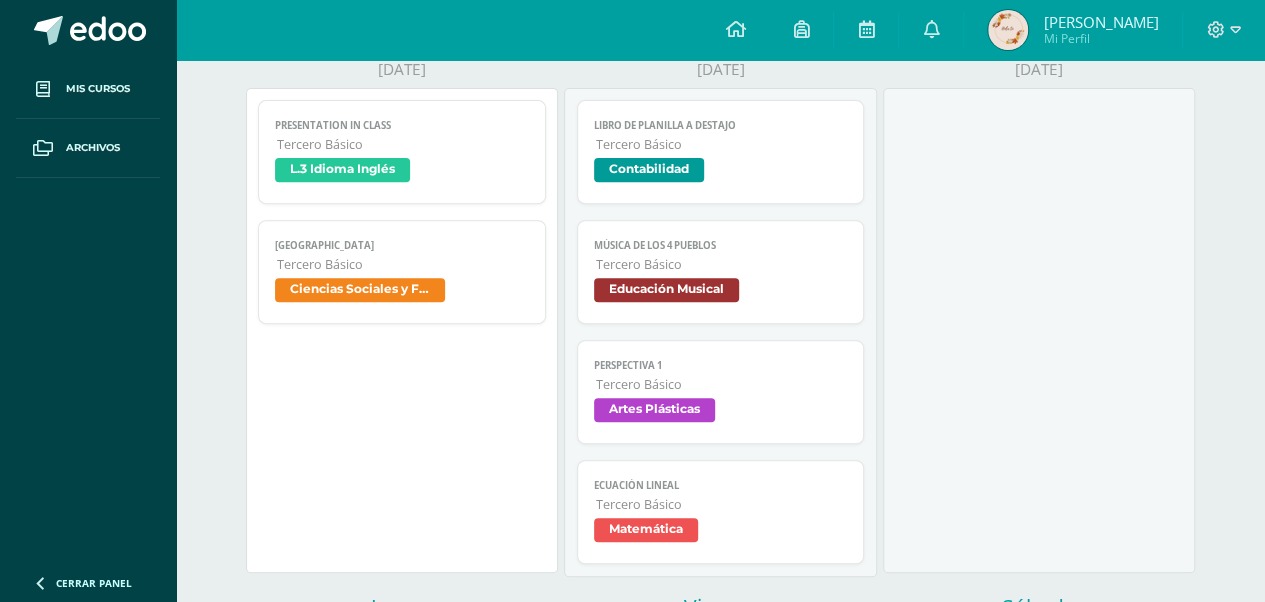 scroll, scrollTop: 300, scrollLeft: 0, axis: vertical 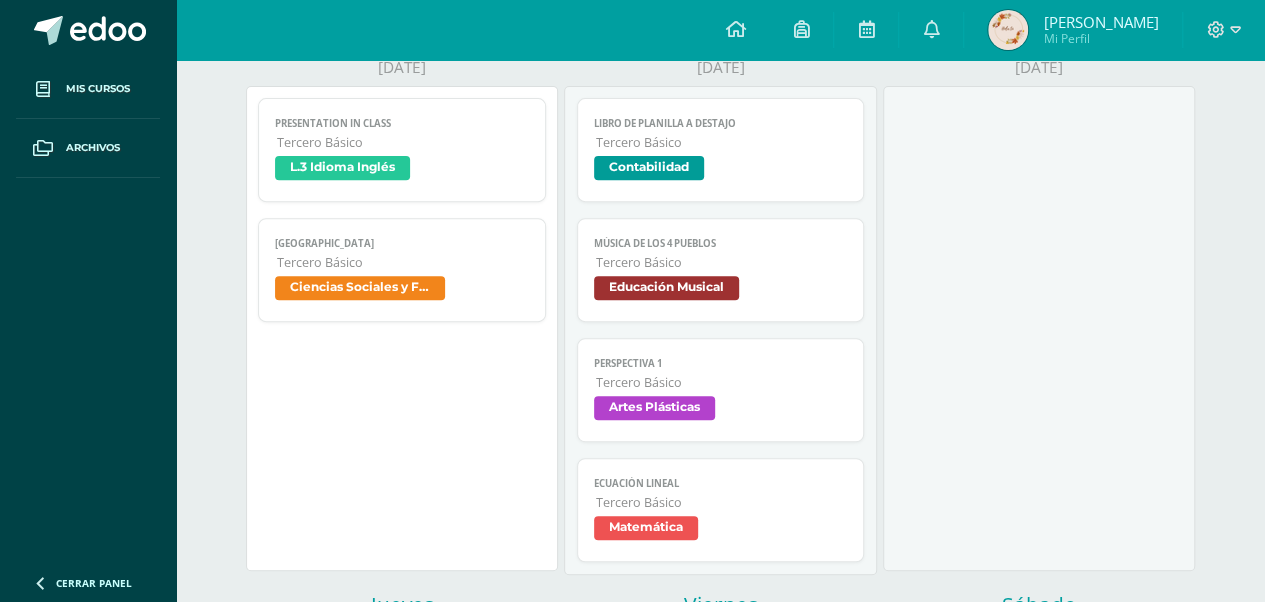 click on "Tercero Básico" at bounding box center (722, 502) 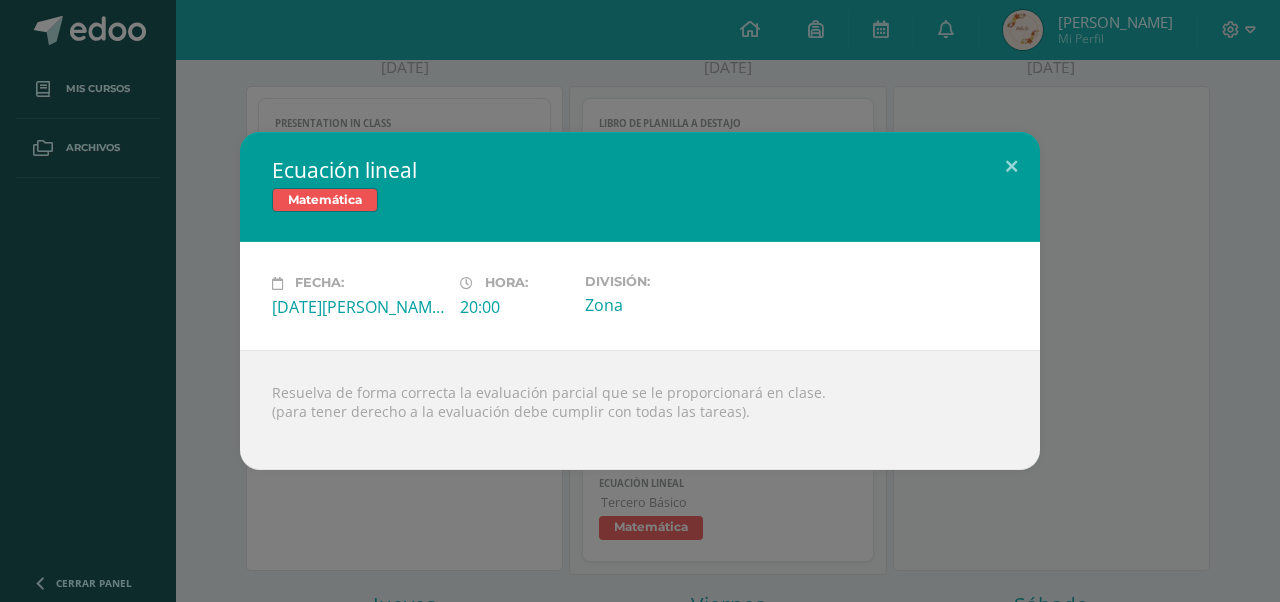 click on "Ecuación lineal
Matemática
Fecha:
[DATE][PERSON_NAME]:
20:00
División:
Zona
(para tener derecho a la evaluación debe cumplir con todas las tareas)." at bounding box center [640, 301] 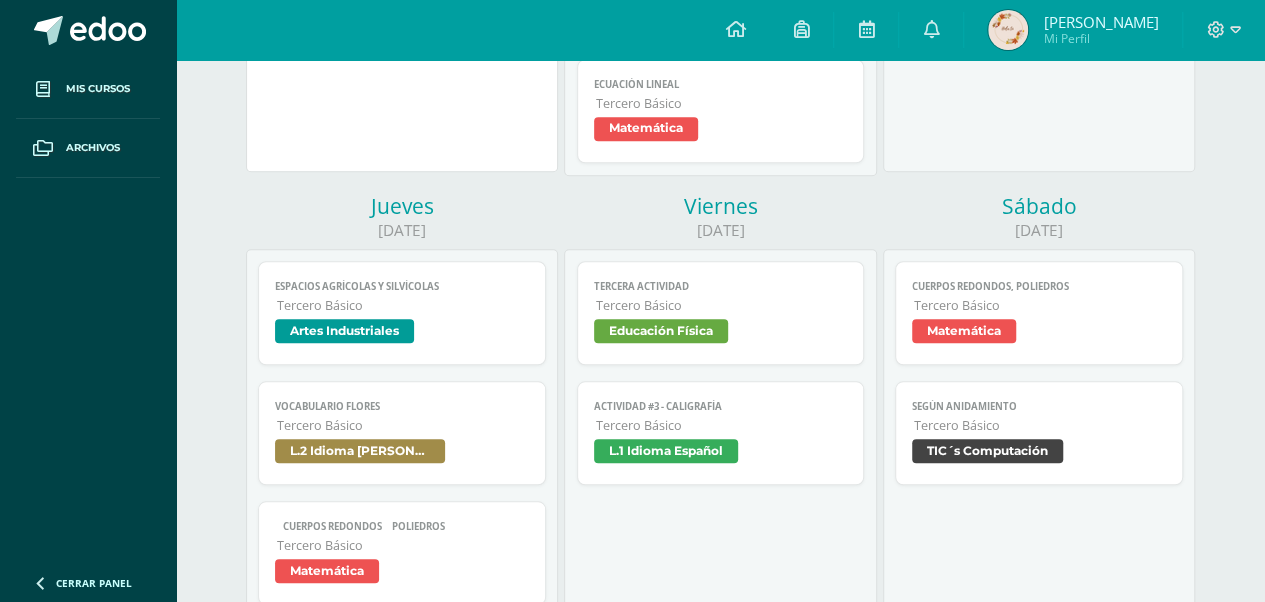 scroll, scrollTop: 700, scrollLeft: 0, axis: vertical 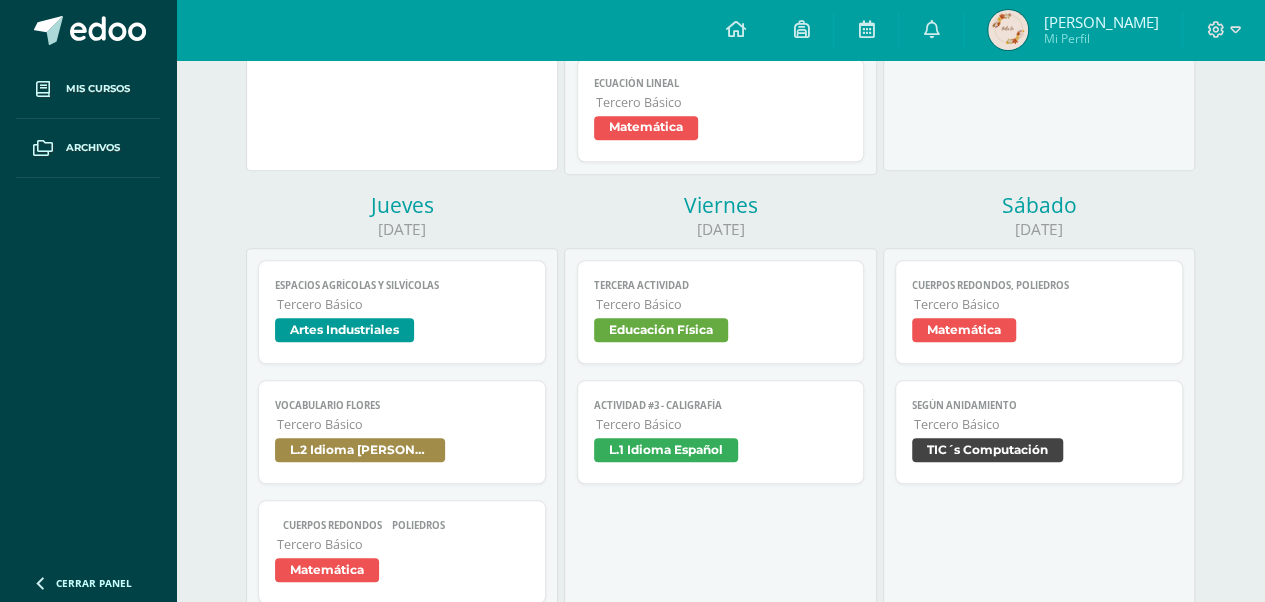 click on "Tercero Básico" at bounding box center (1040, 304) 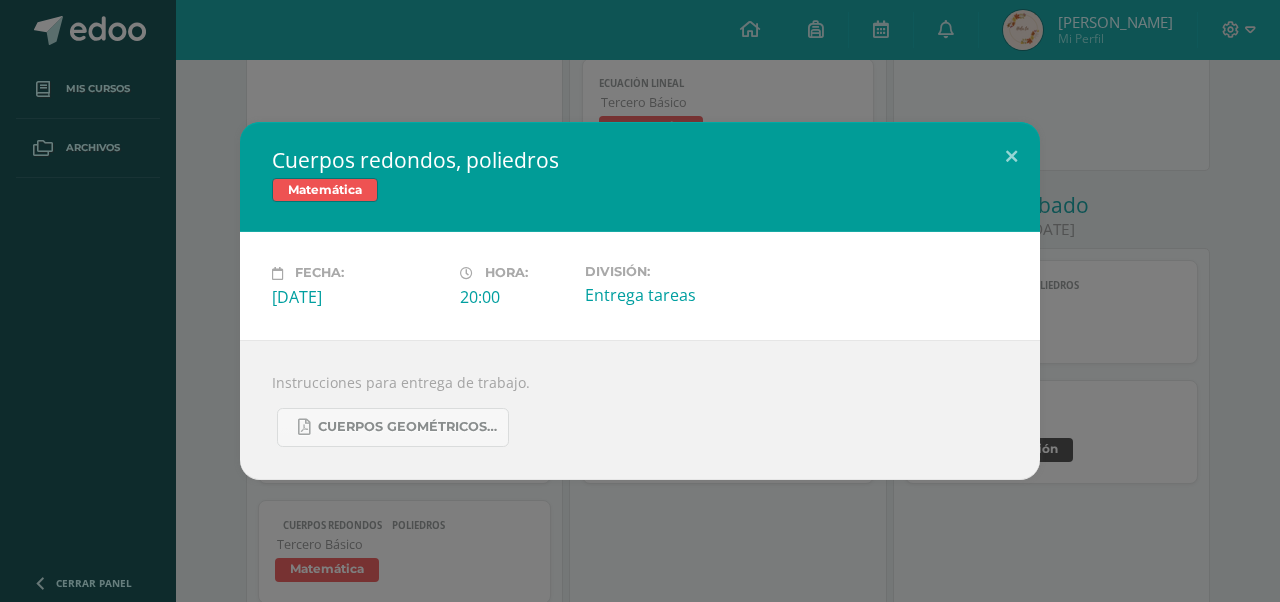 click on "Cuerpos redondos, poliedros
Matemática
Fecha:
[DATE][PERSON_NAME]:
20:00
División:
Entrega tareas
Instrucciones para entrega de trabajo." at bounding box center (640, 301) 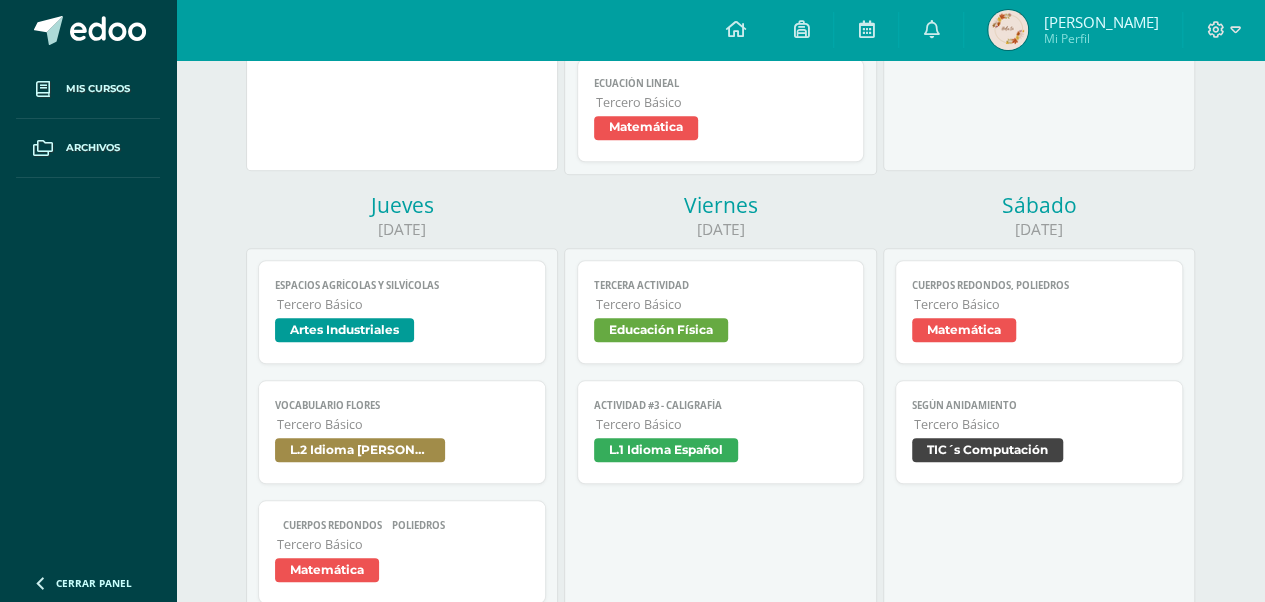 click on "Matemática" at bounding box center (402, 572) 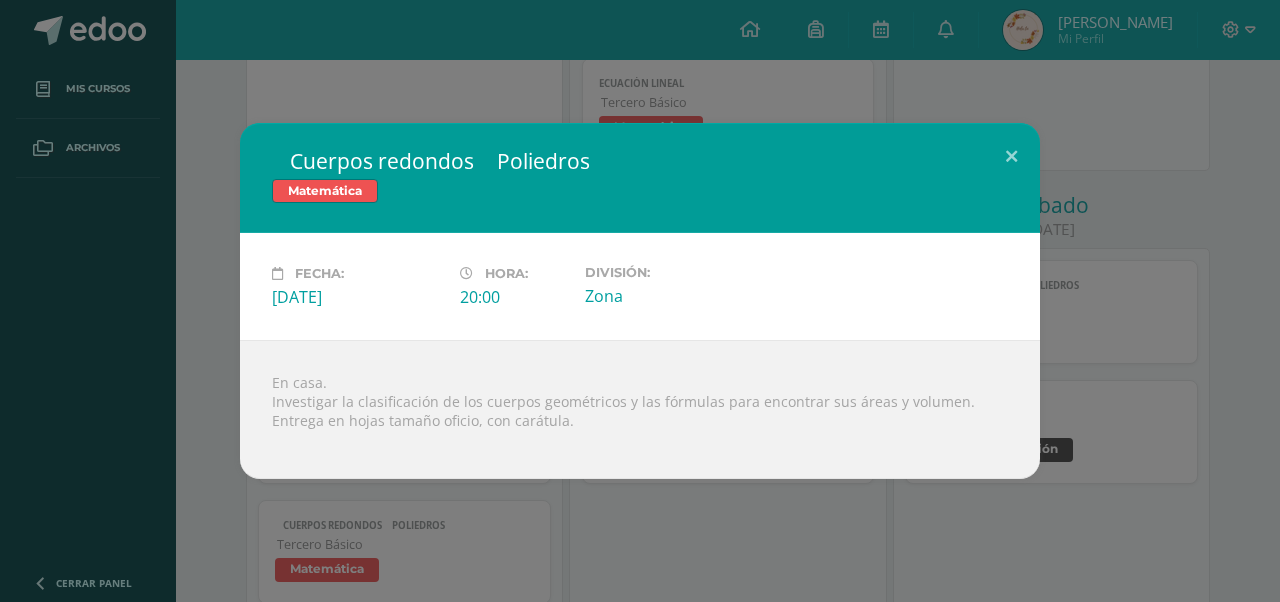 click on "	Cuerpos redondos 	Poliedros
Matemática
Fecha:
[DATE][PERSON_NAME]:
20:00
División:
Zona
En casa." at bounding box center (640, 301) 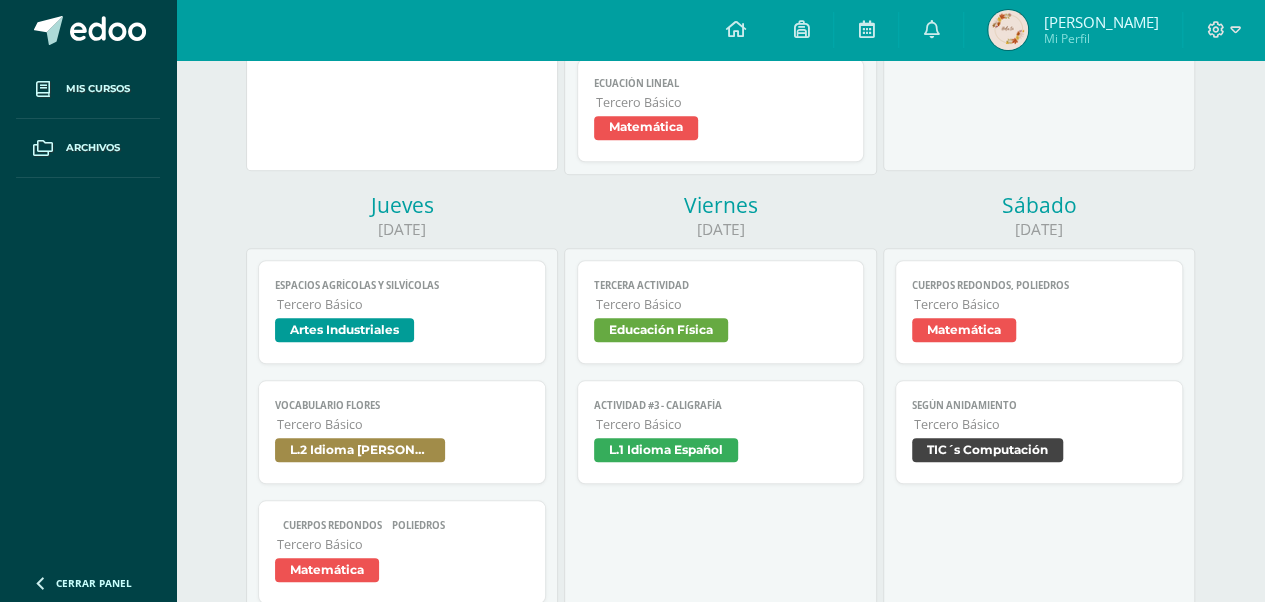 click on "Tercero Básico" at bounding box center [1040, 304] 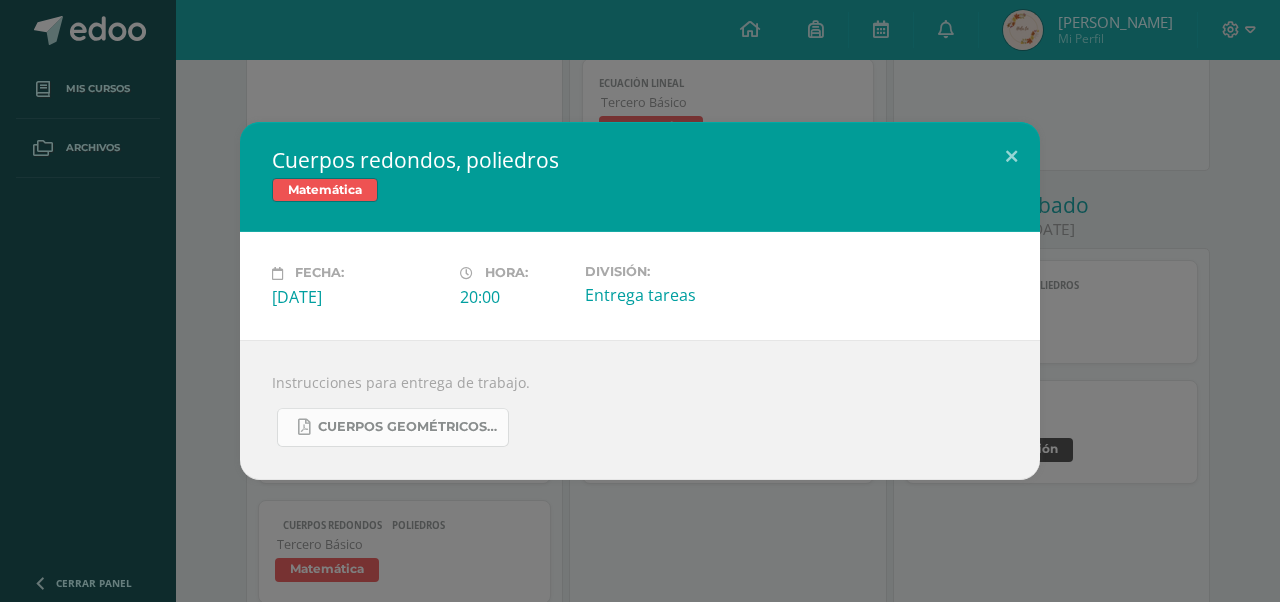 click on "CUERPOS GEOMÉTRICOS..pdf" at bounding box center [393, 427] 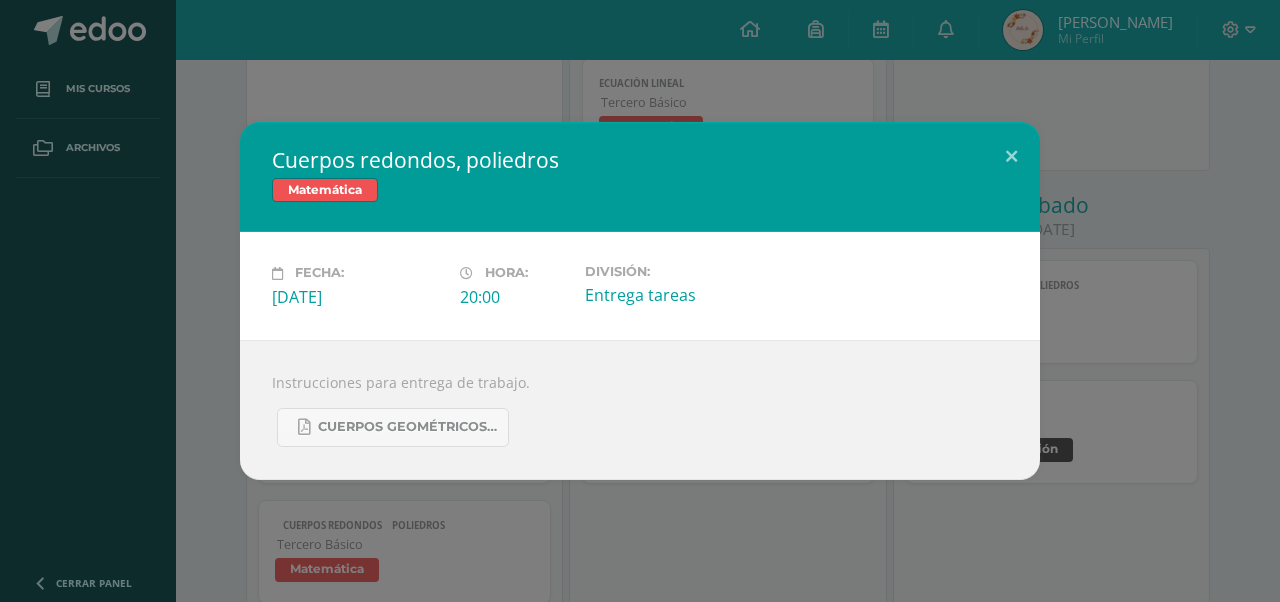click on "Cuerpos redondos, poliedros
Matemática
Fecha:
[DATE][PERSON_NAME]:
20:00
División:
Entrega tareas
Instrucciones para entrega de trabajo." at bounding box center (640, 301) 